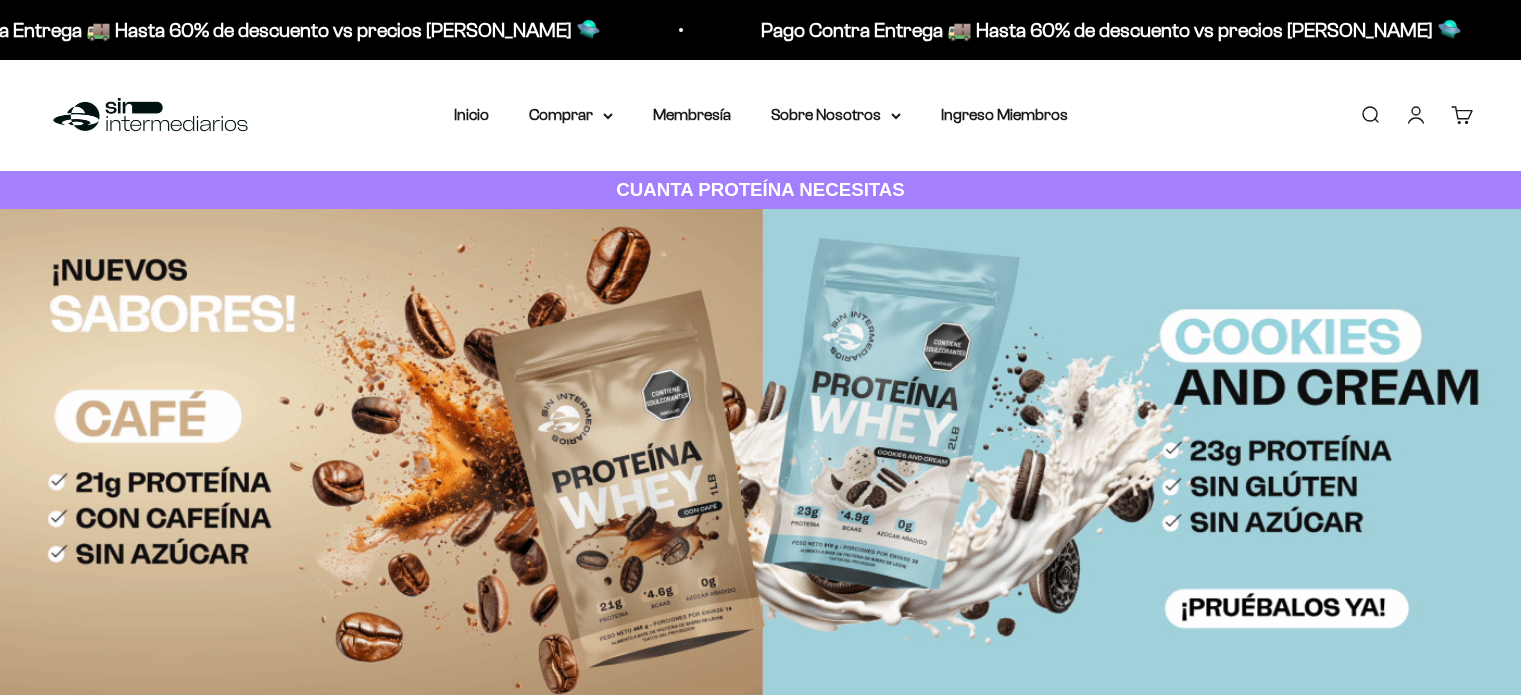 scroll, scrollTop: 0, scrollLeft: 0, axis: both 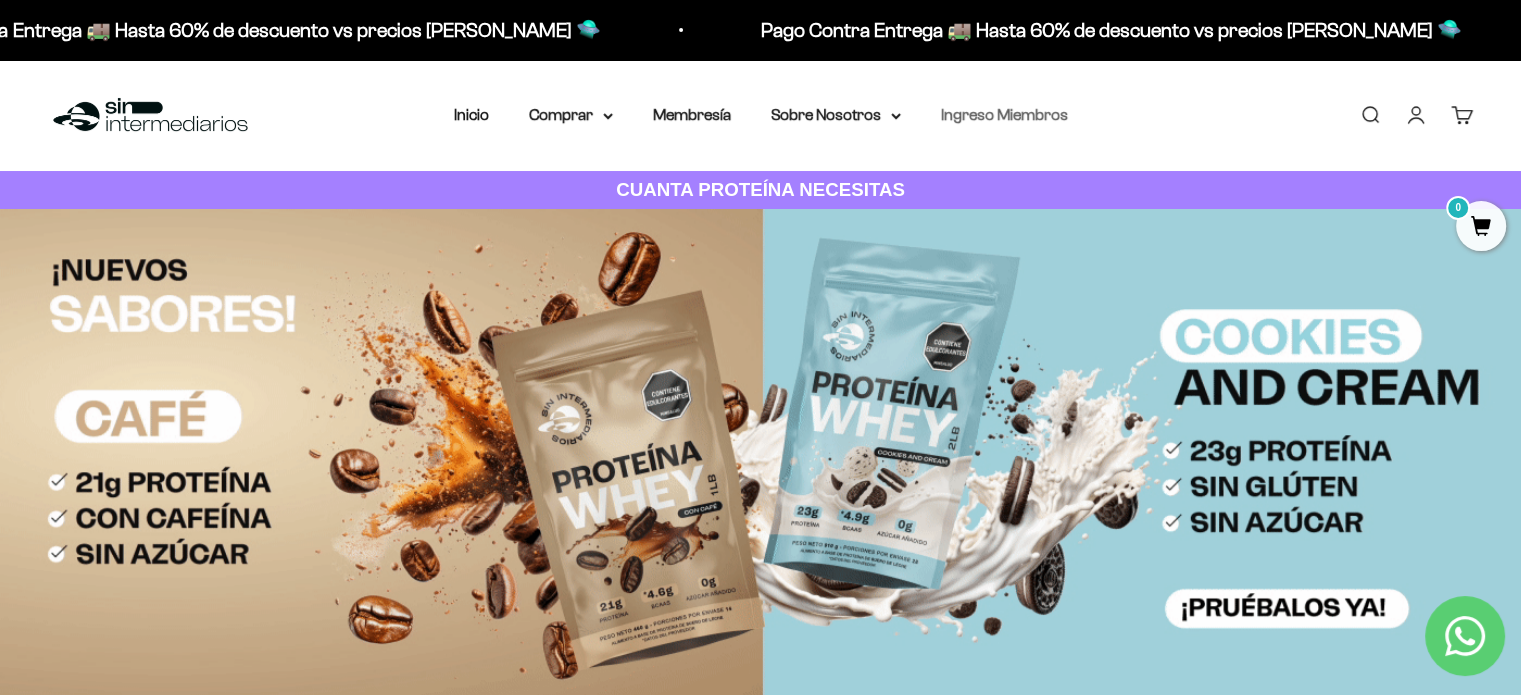 click on "Ingreso Miembros" at bounding box center [1004, 114] 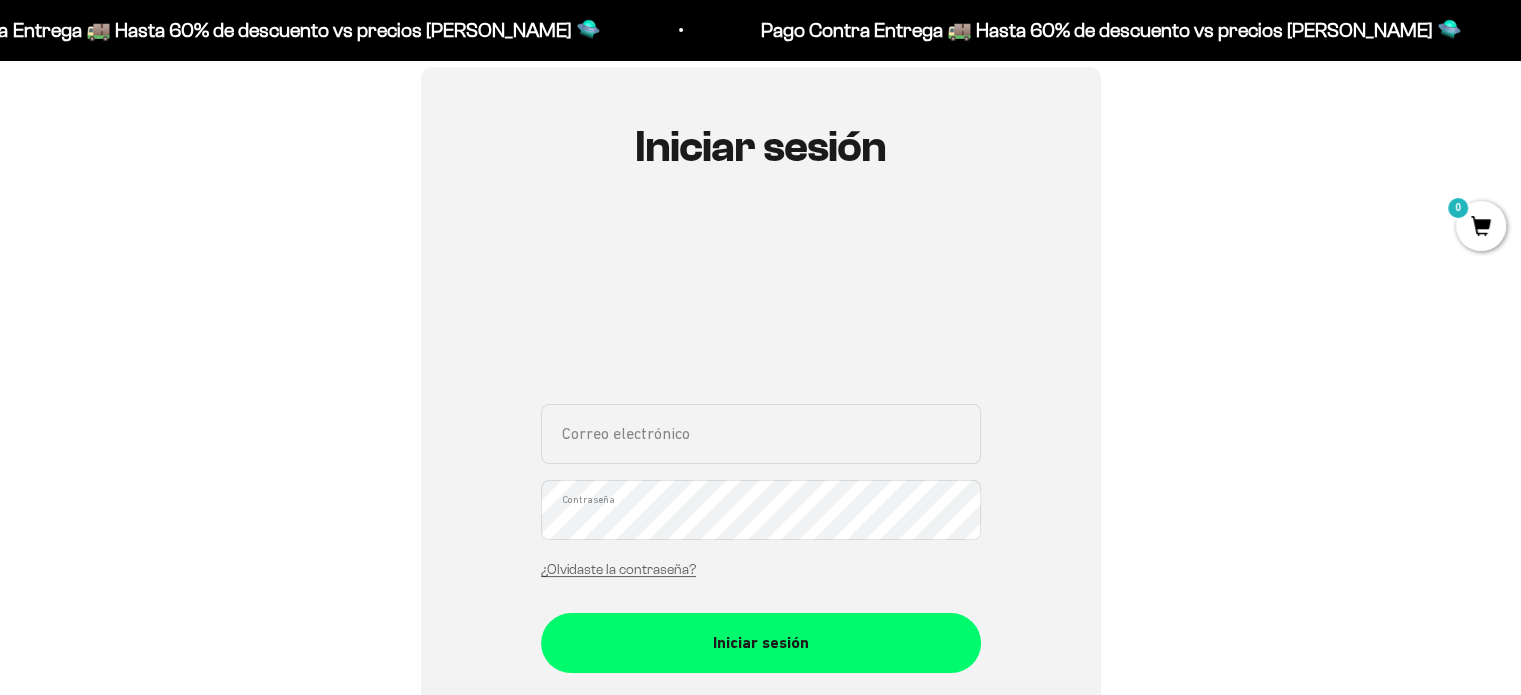 scroll, scrollTop: 200, scrollLeft: 0, axis: vertical 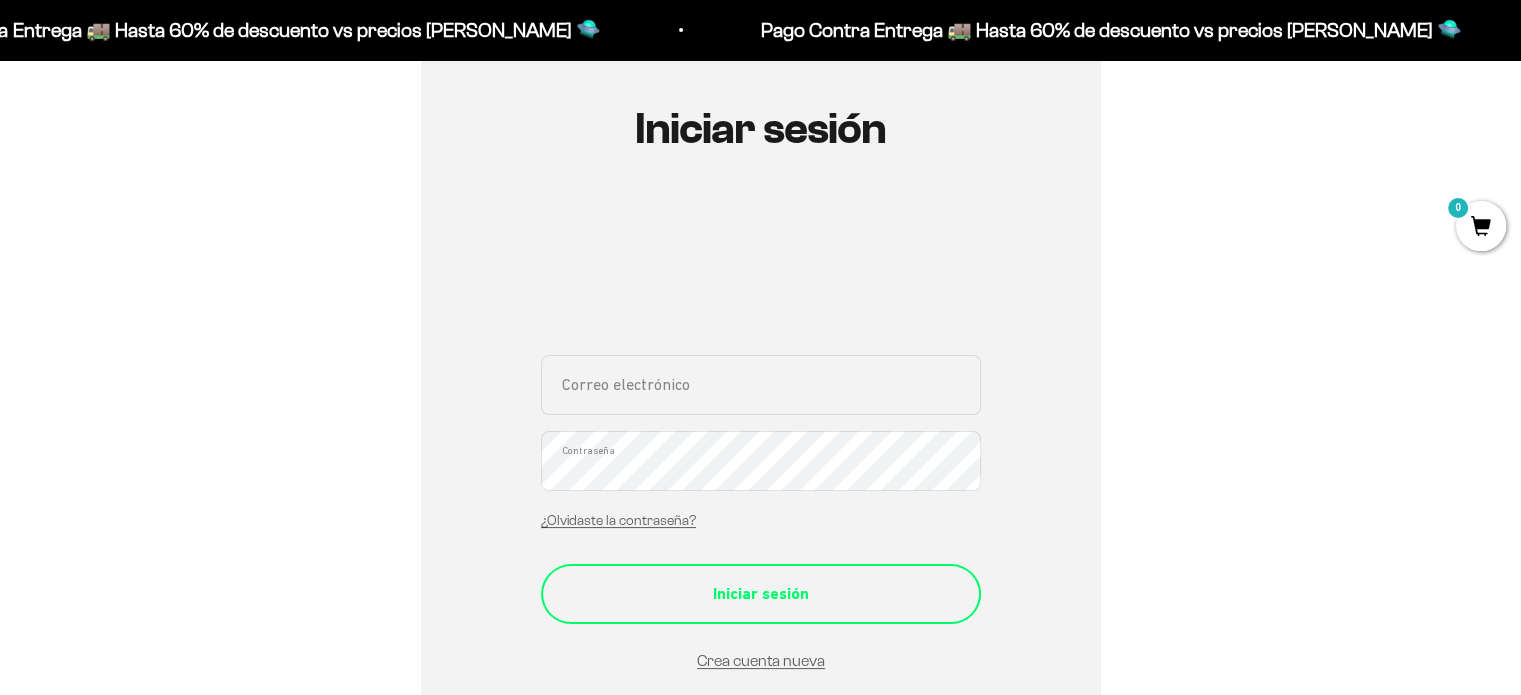 type on "[EMAIL_ADDRESS][DOMAIN_NAME]" 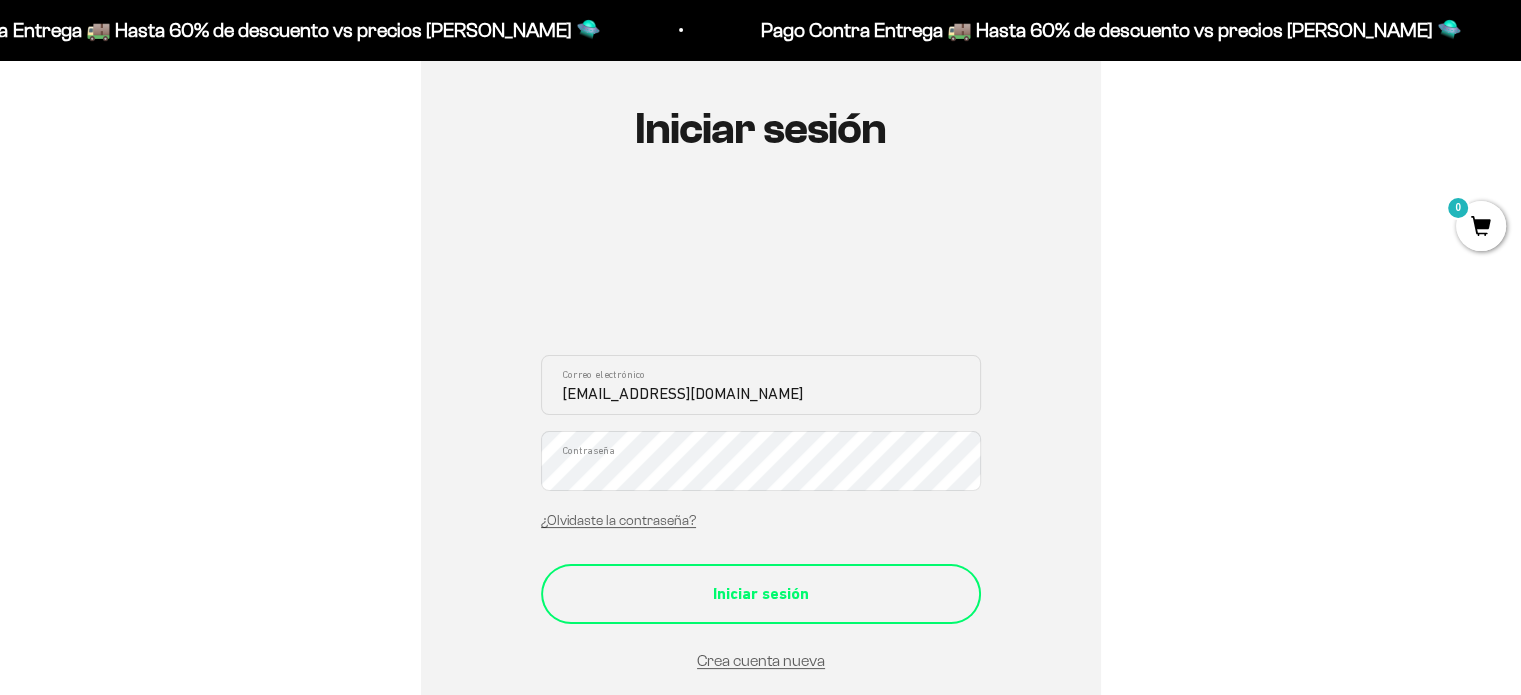 click on "Iniciar sesión" at bounding box center [761, 594] 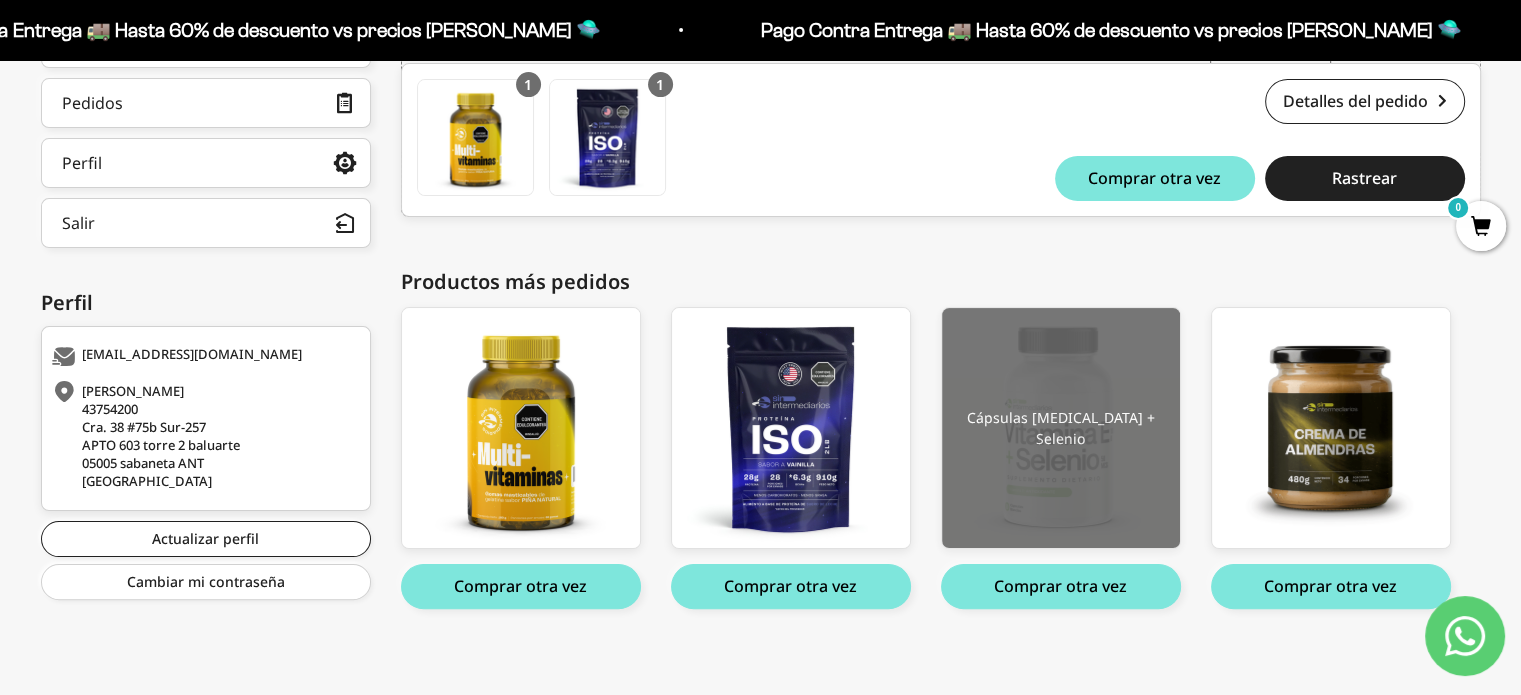 scroll, scrollTop: 392, scrollLeft: 0, axis: vertical 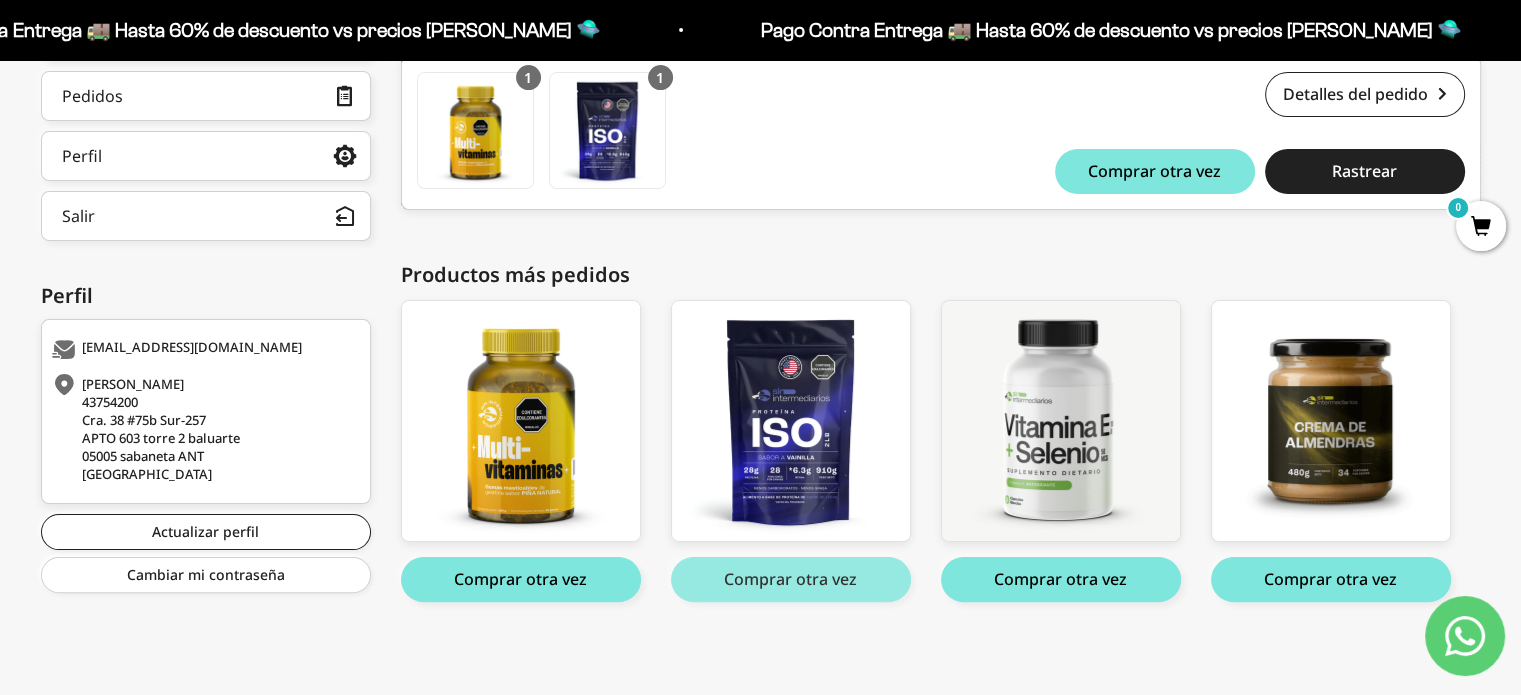 click on "Comprar otra vez" at bounding box center (791, 579) 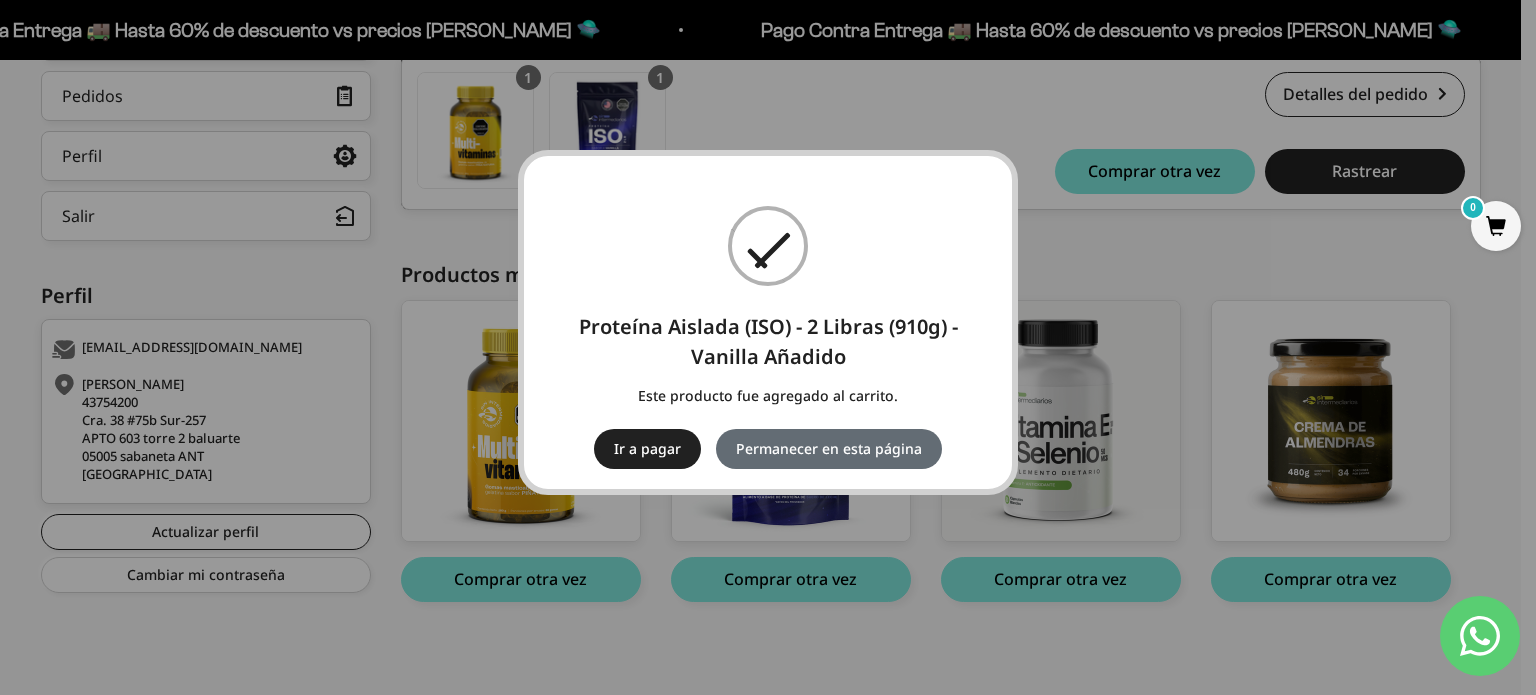 click on "Permanecer en esta página" at bounding box center (829, 449) 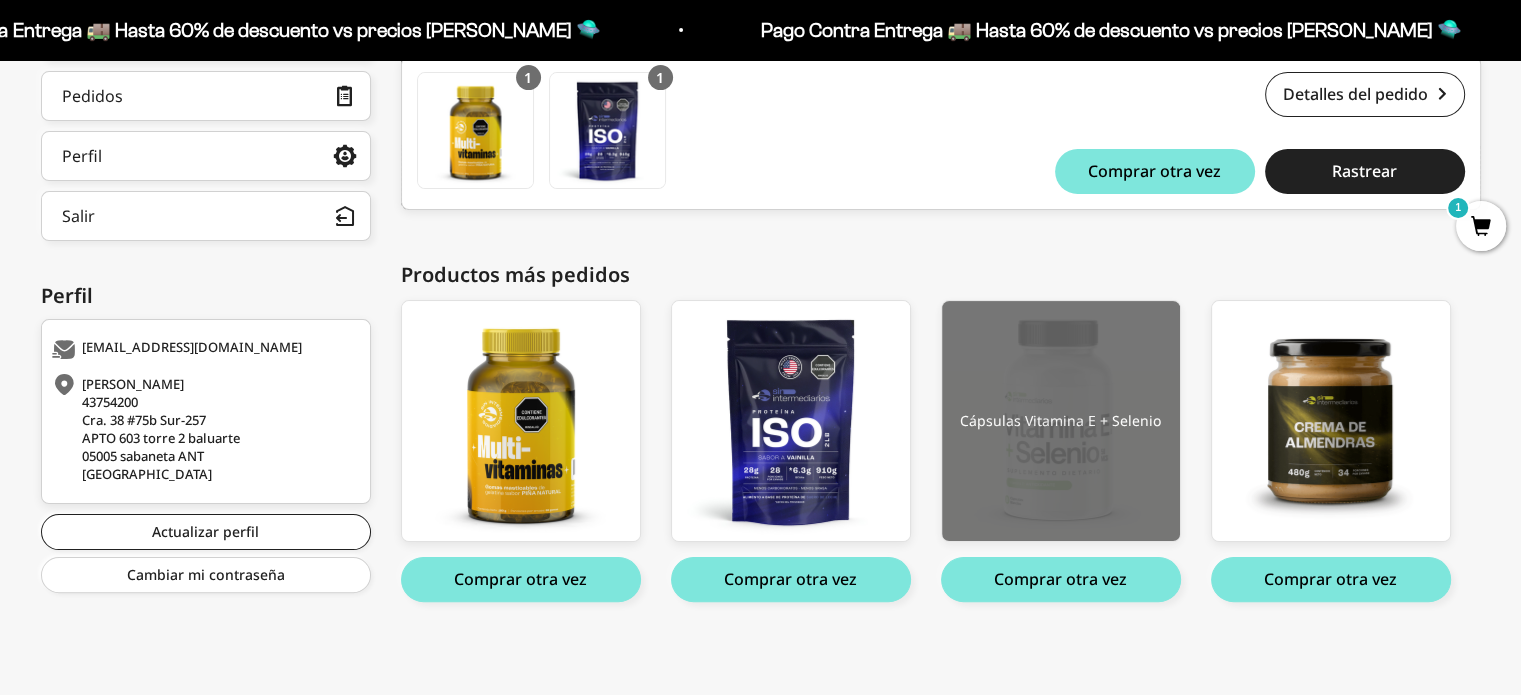 scroll, scrollTop: 392, scrollLeft: 0, axis: vertical 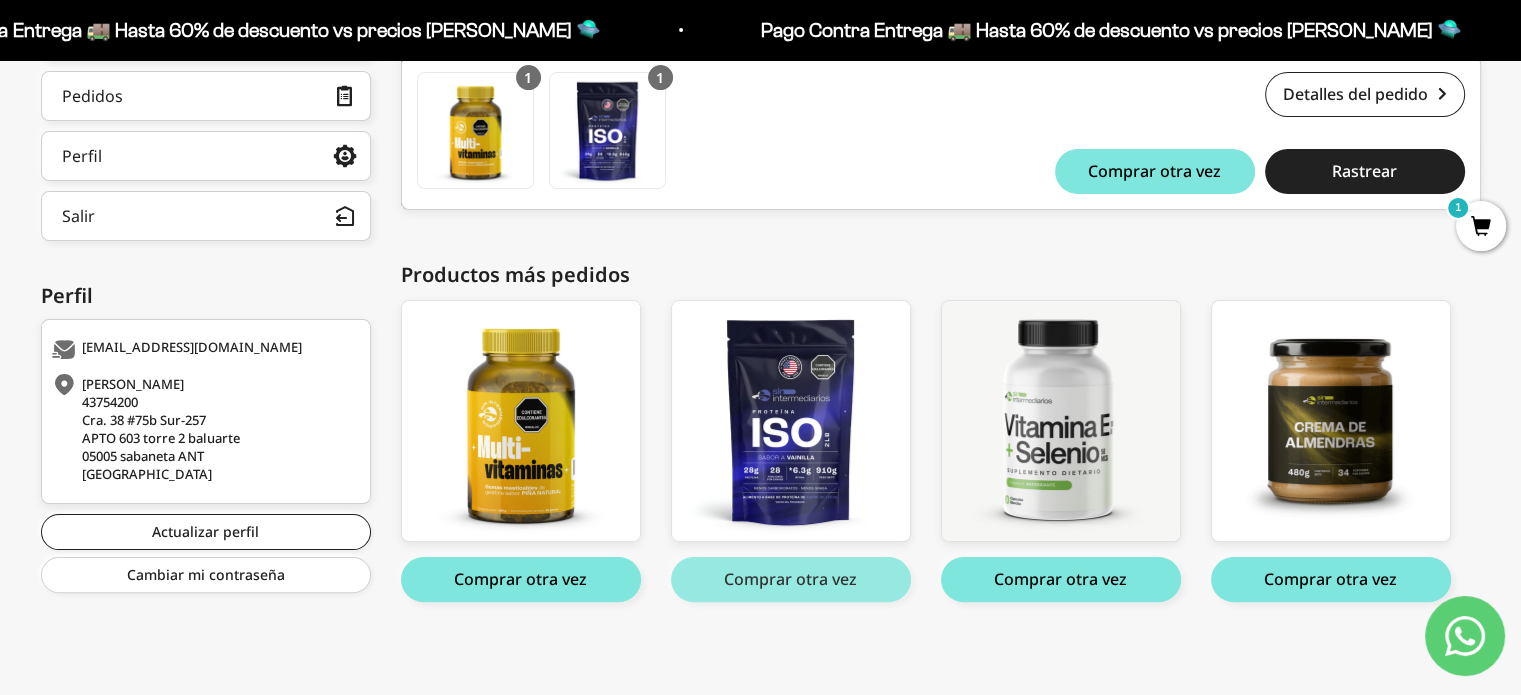 click on "Comprar otra vez" at bounding box center [791, 579] 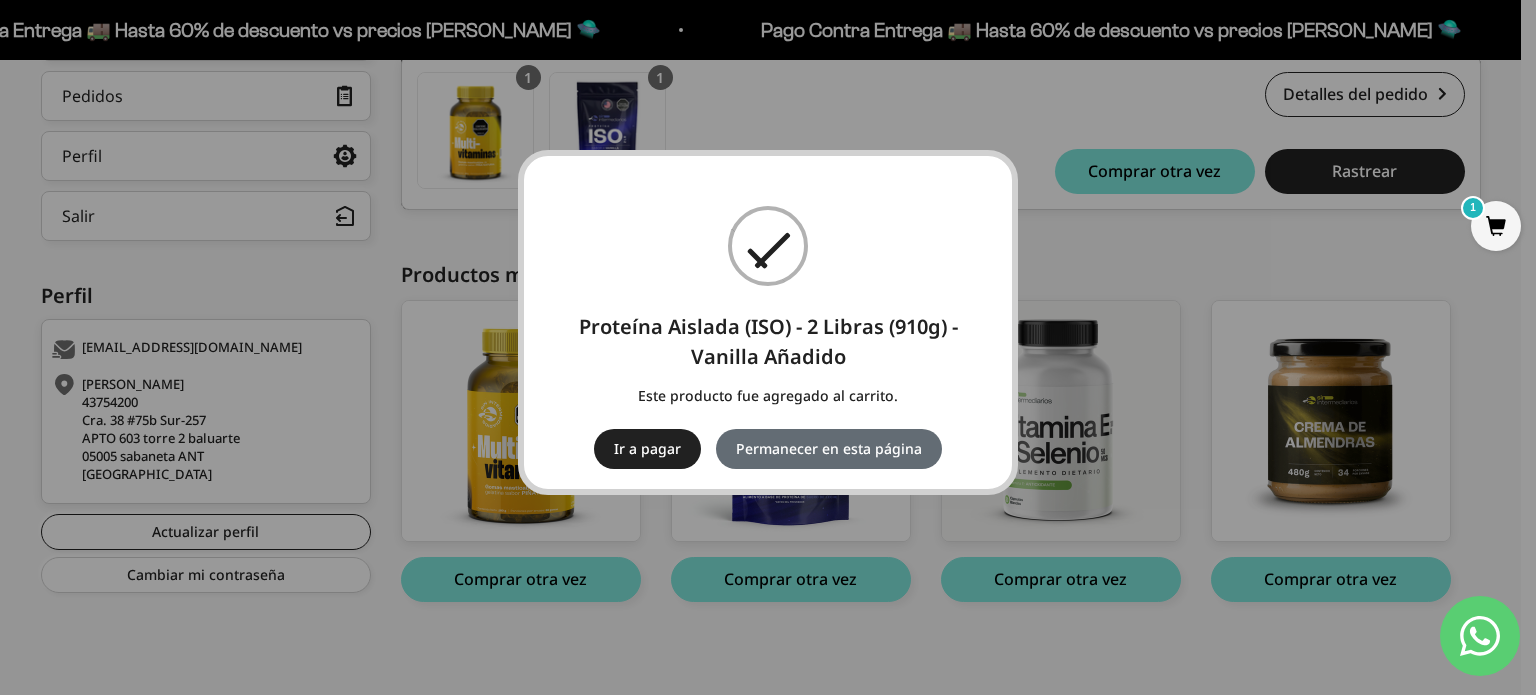 click on "Permanecer en esta página" at bounding box center [829, 449] 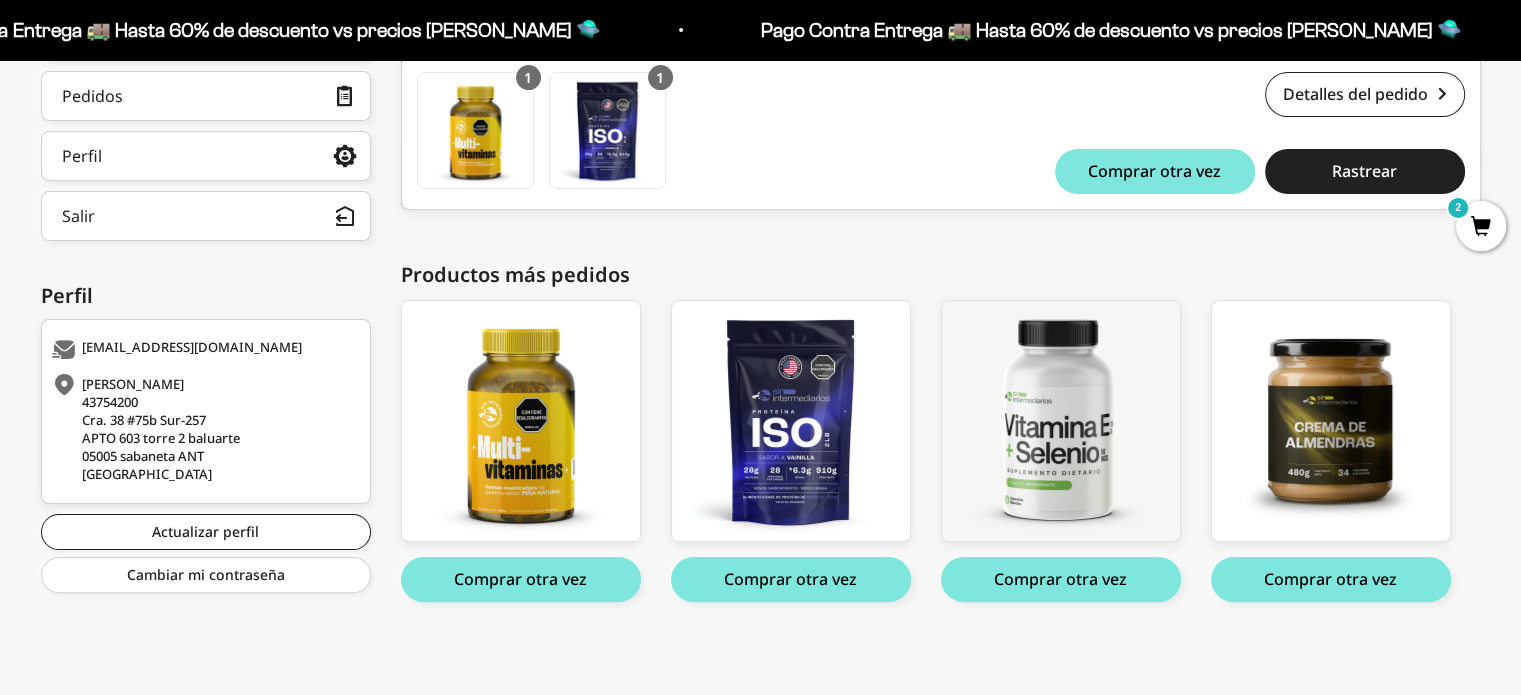 scroll, scrollTop: 392, scrollLeft: 0, axis: vertical 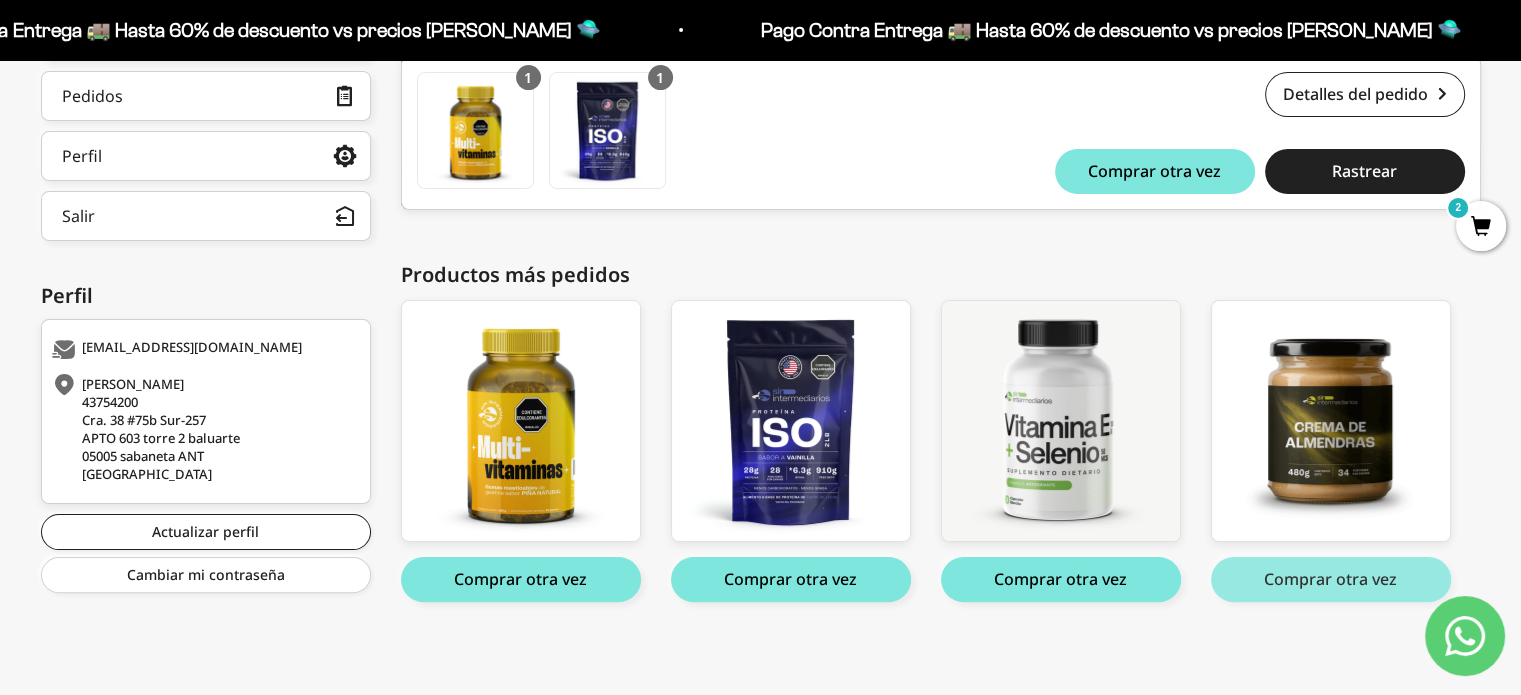 click on "Comprar otra vez" at bounding box center (1331, 579) 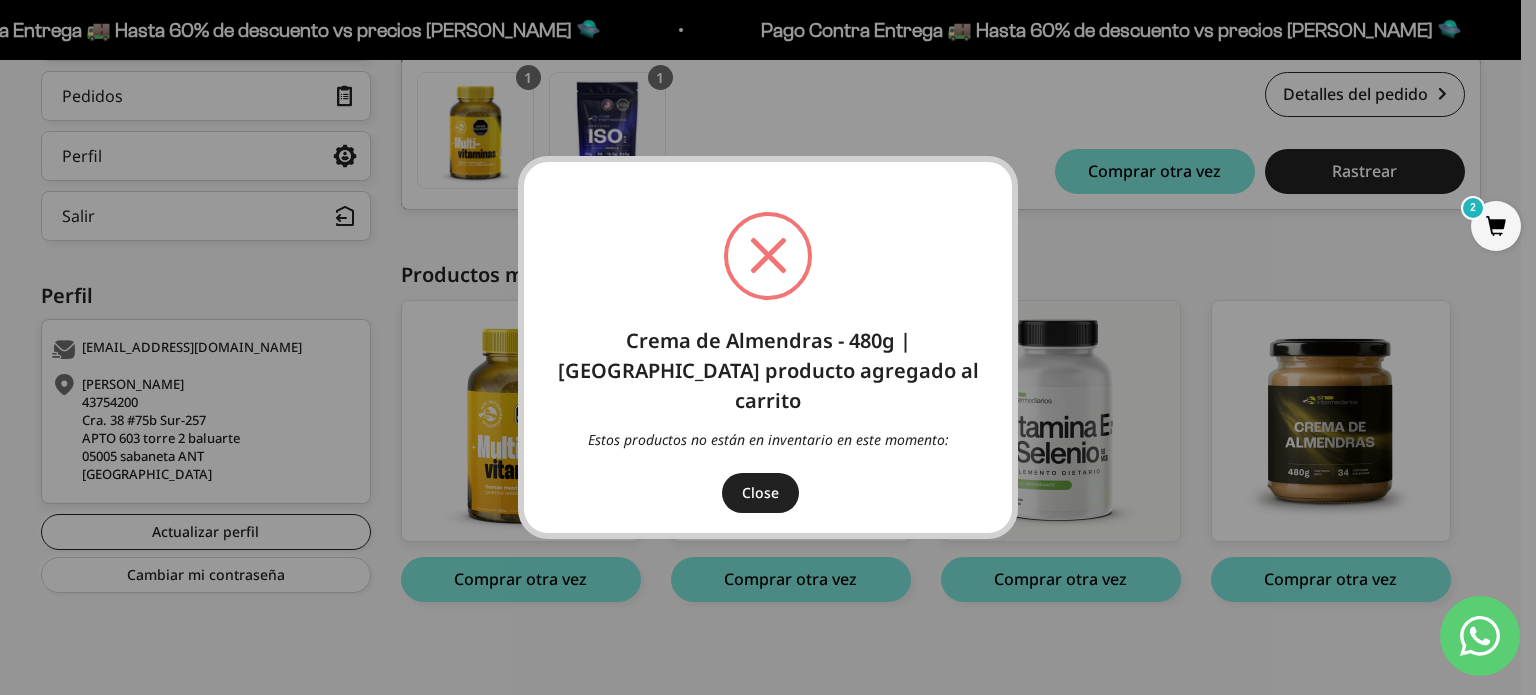 click on "Close" at bounding box center (760, 493) 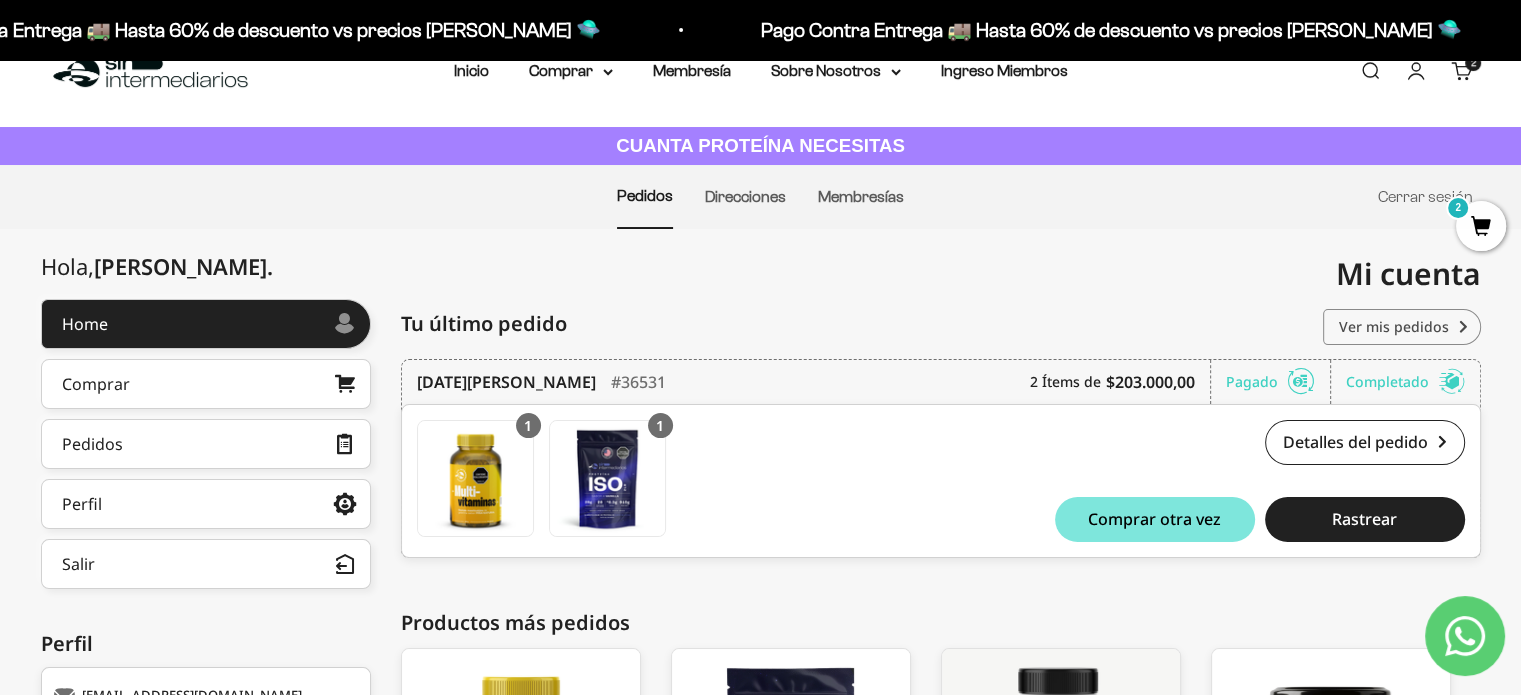 scroll, scrollTop: 0, scrollLeft: 0, axis: both 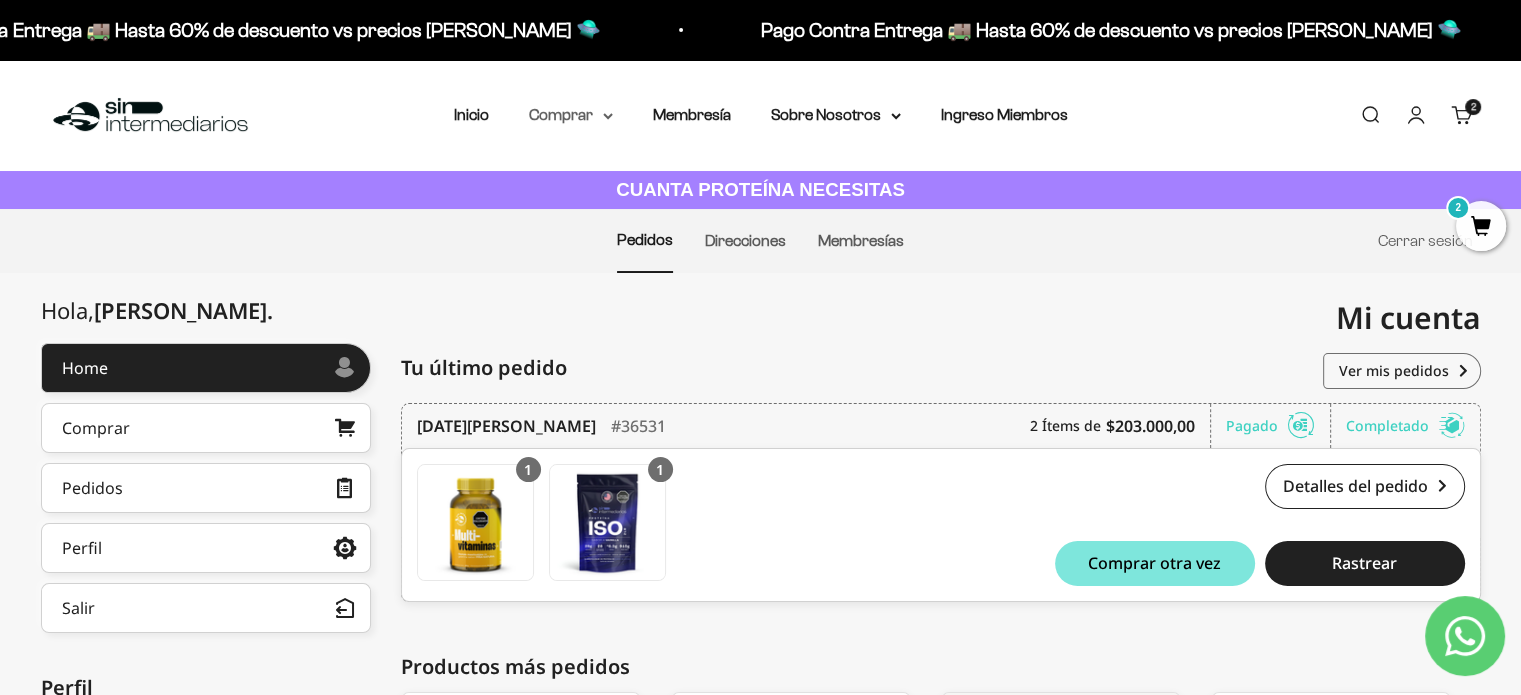 click on "Comprar" at bounding box center (571, 115) 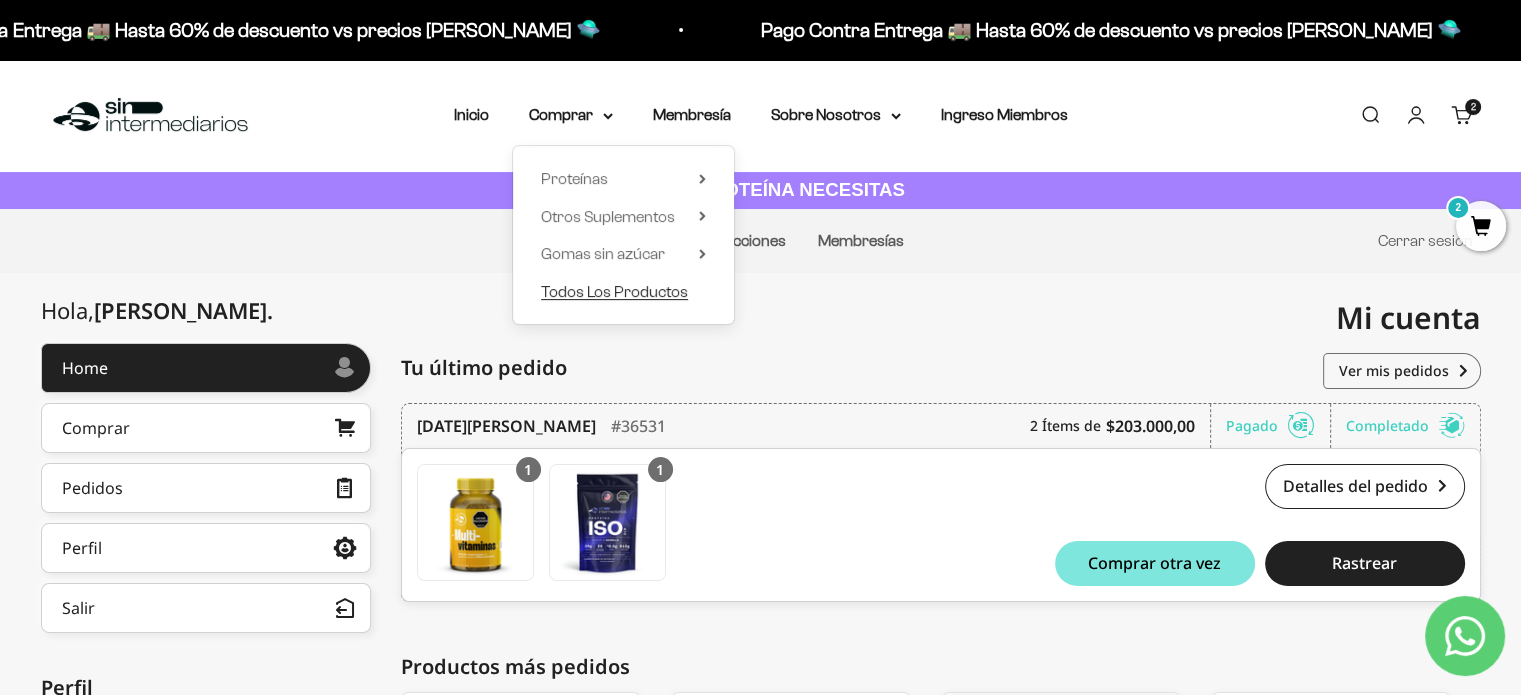 click on "Todos Los Productos" at bounding box center [614, 291] 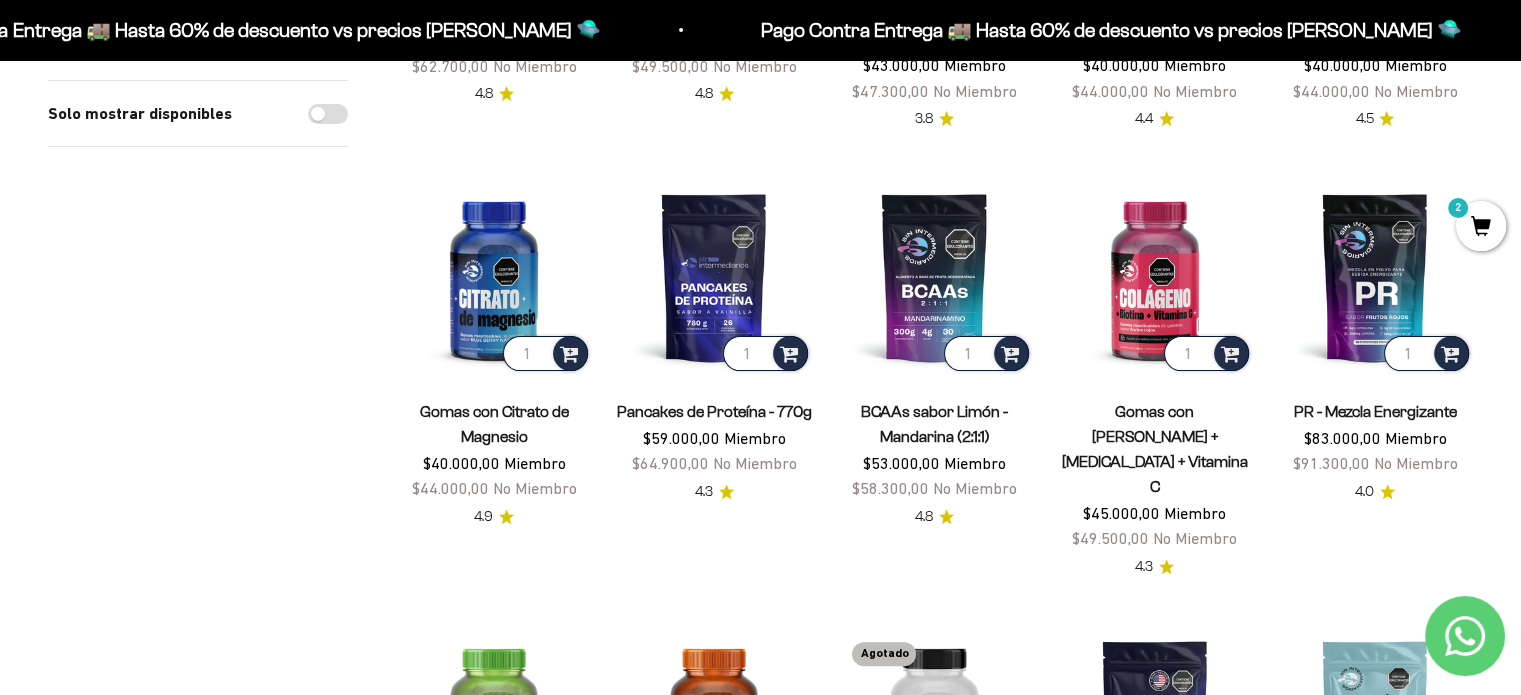scroll, scrollTop: 500, scrollLeft: 0, axis: vertical 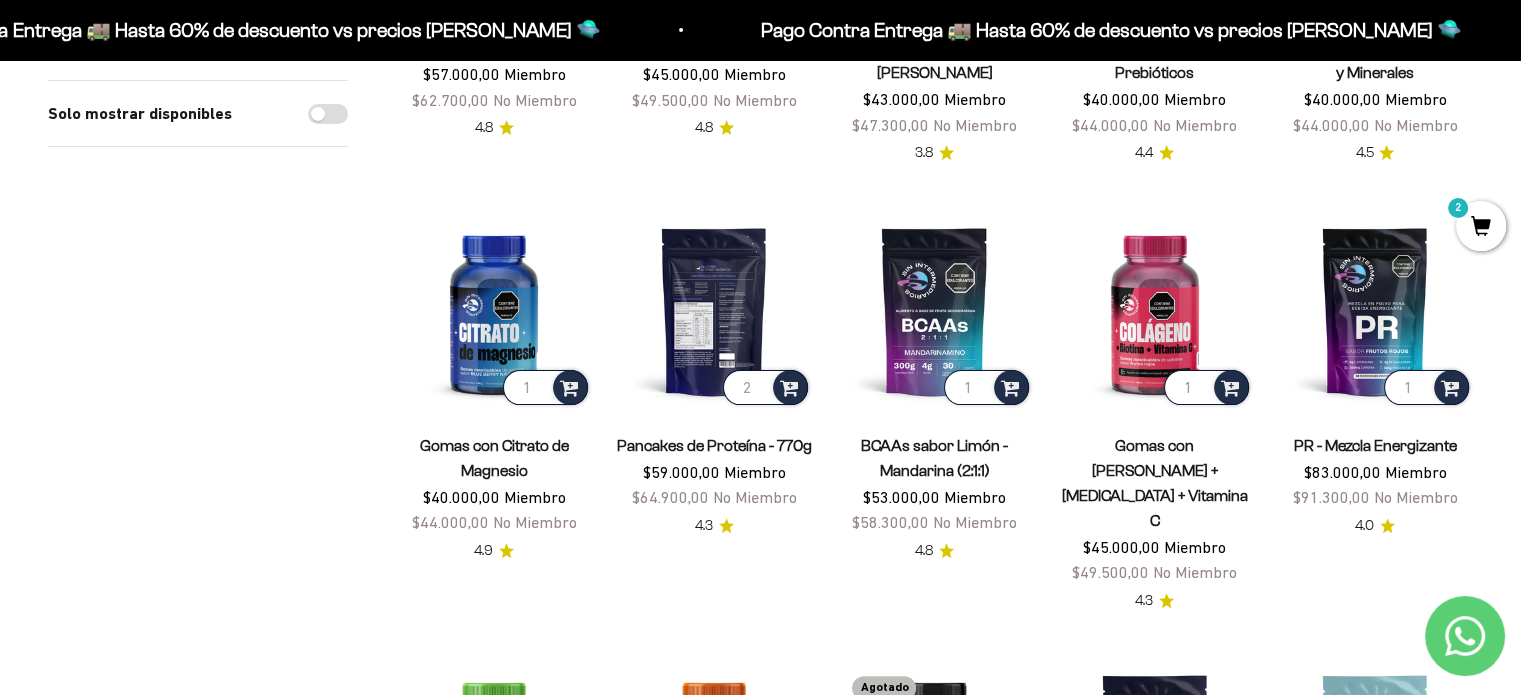 click on "2" at bounding box center (765, 387) 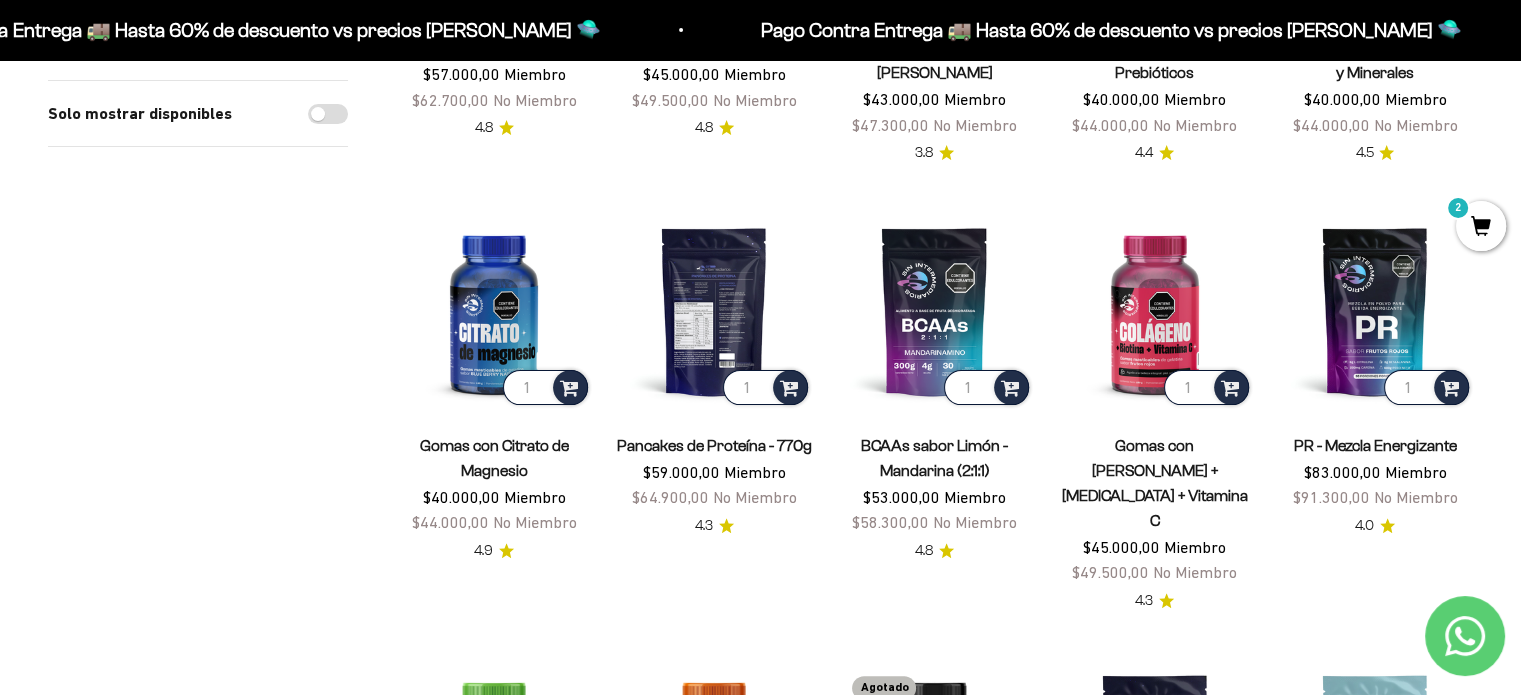 type on "1" 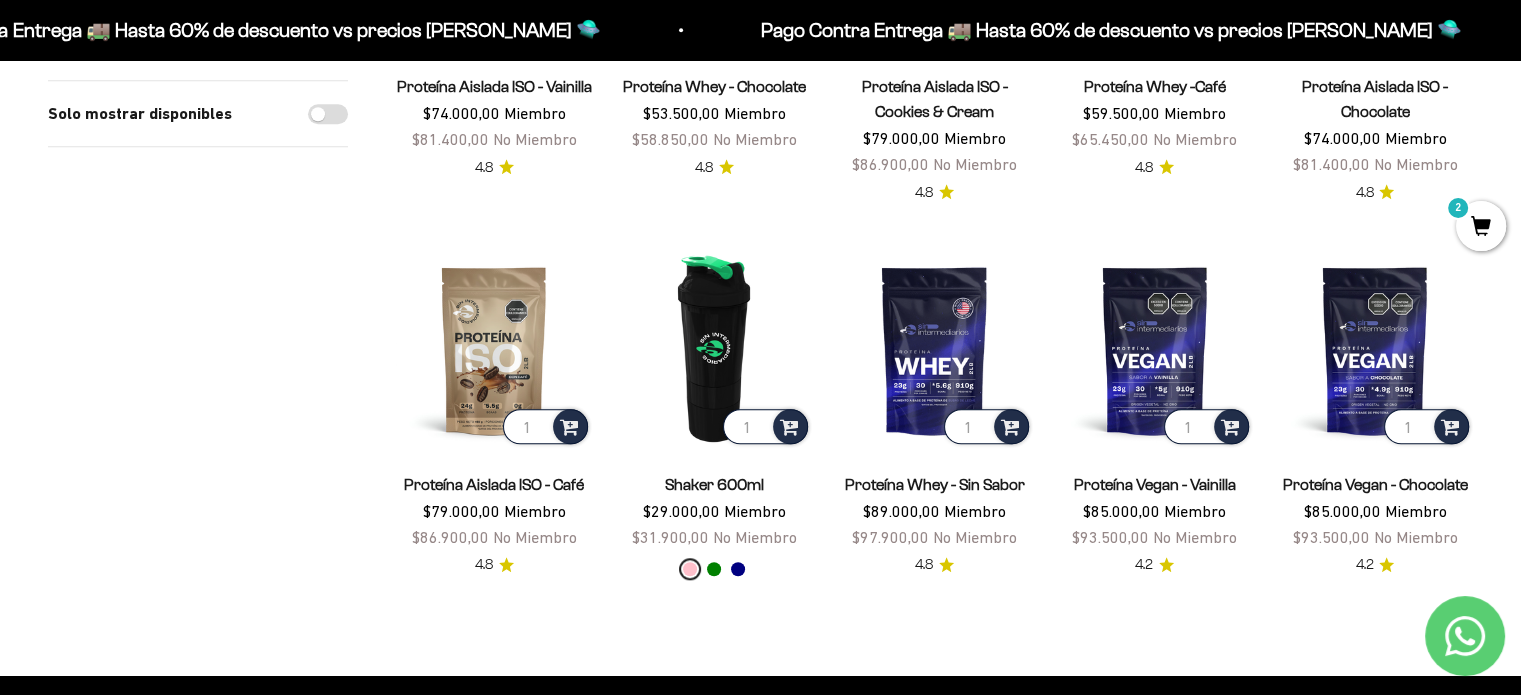scroll, scrollTop: 1700, scrollLeft: 0, axis: vertical 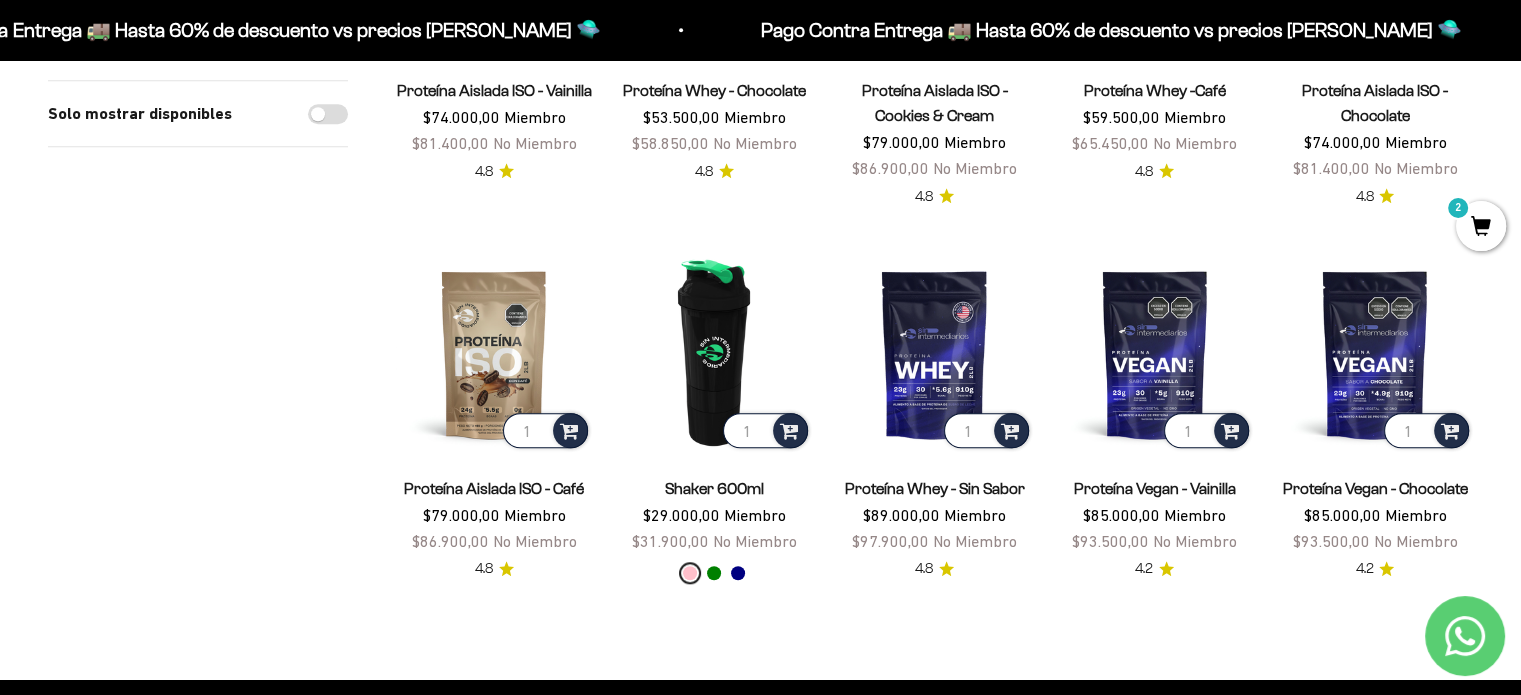 click on "Green" at bounding box center [714, 573] 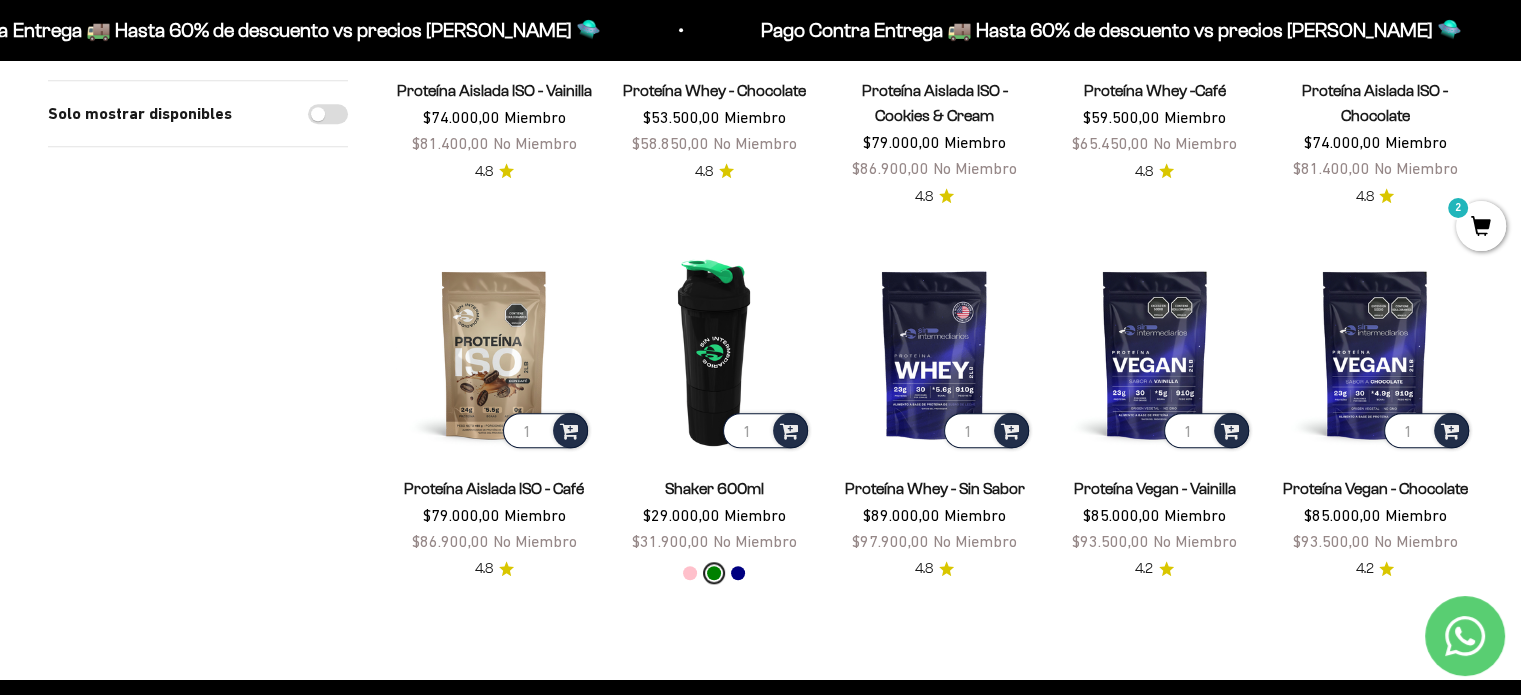 click on "Color
Pink
Green
Navy" at bounding box center (714, 573) 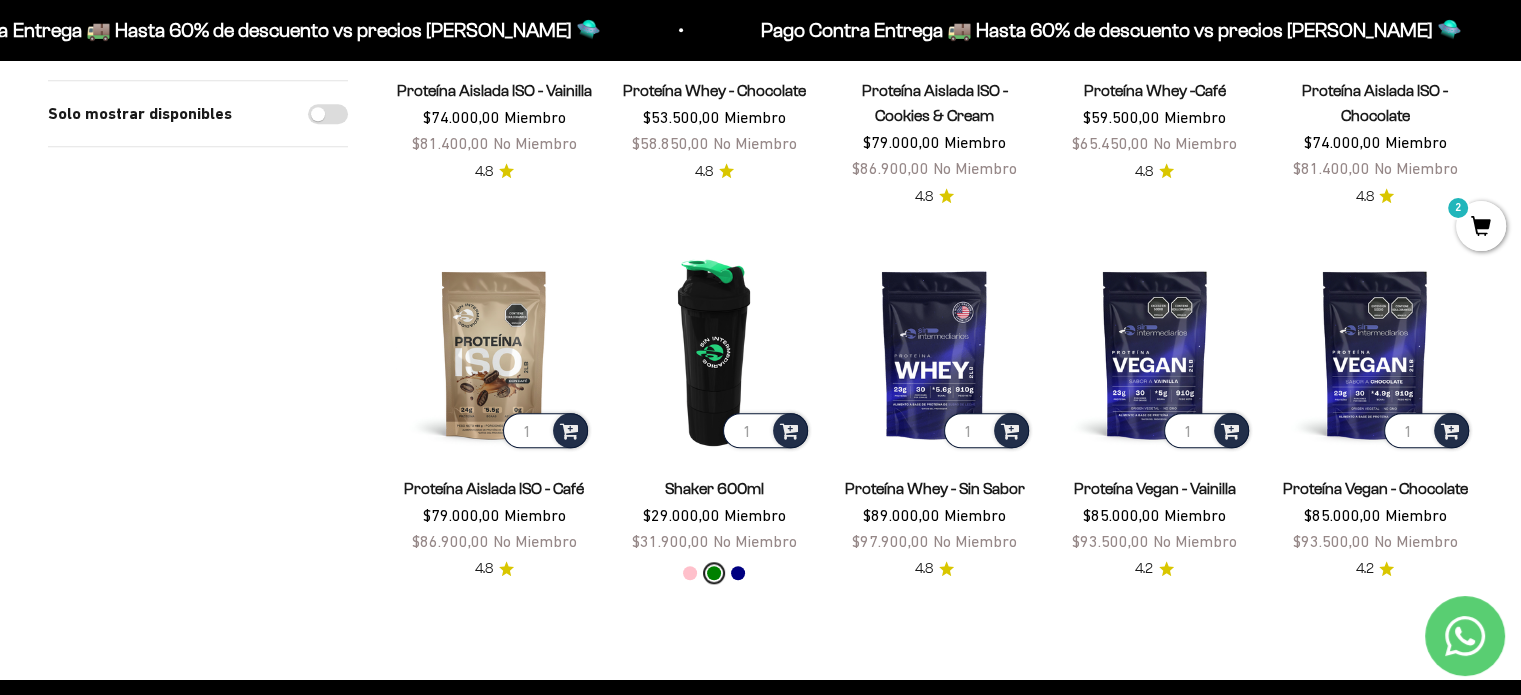 radio on "true" 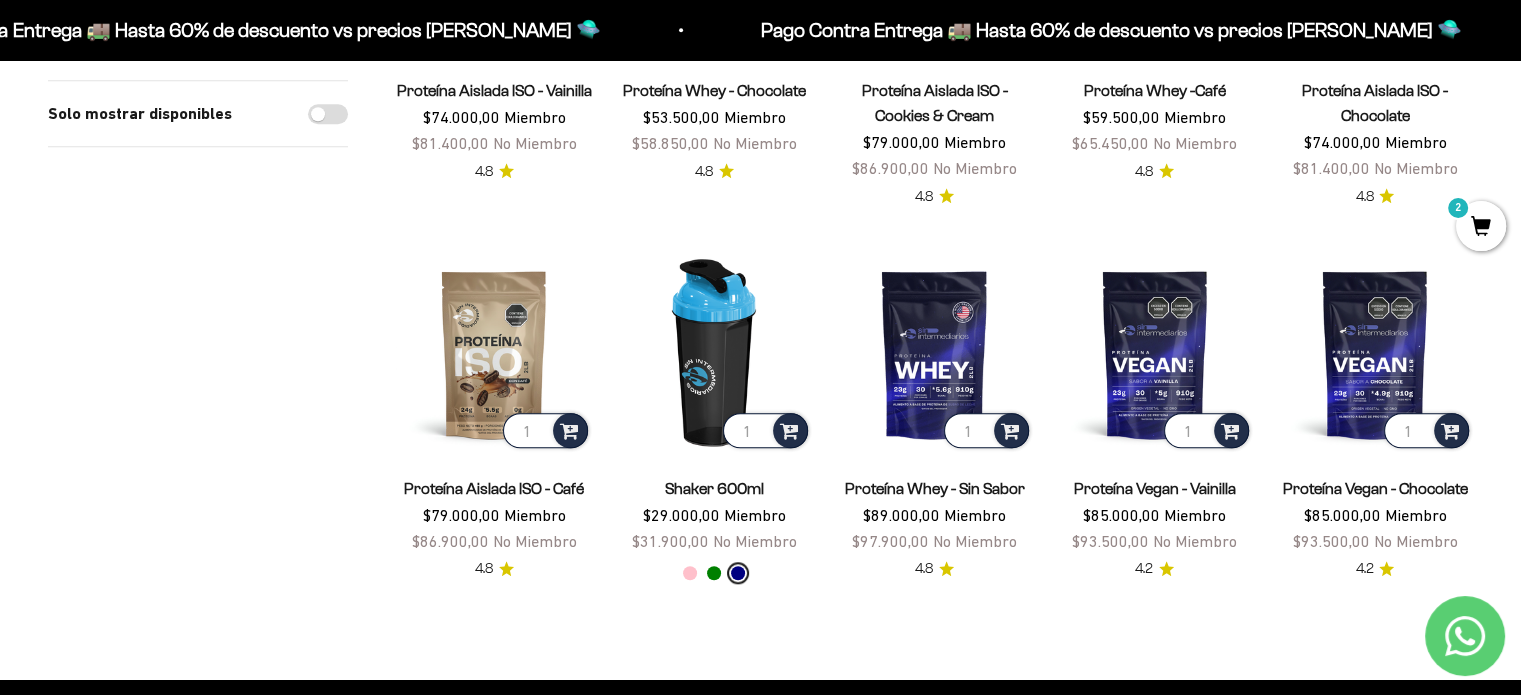 click on "Pink" at bounding box center (690, 573) 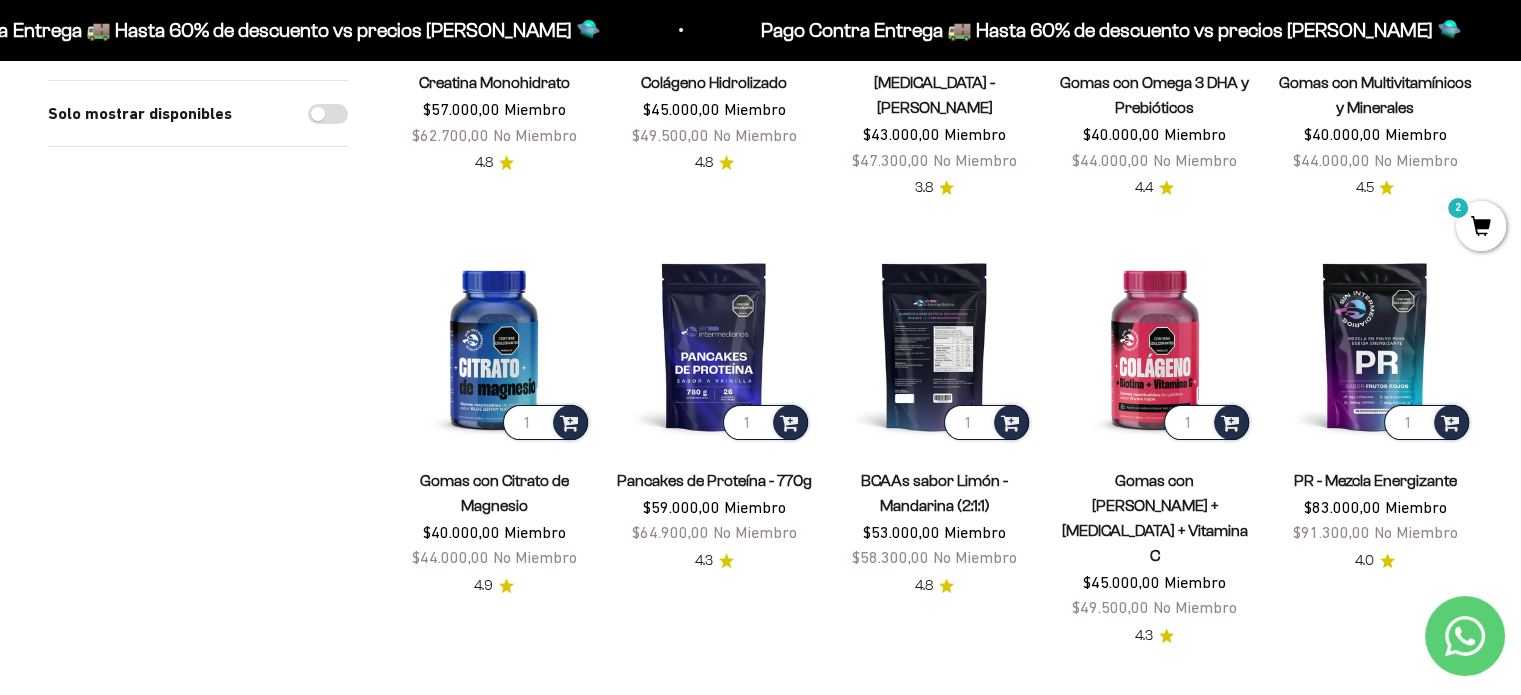 scroll, scrollTop: 500, scrollLeft: 0, axis: vertical 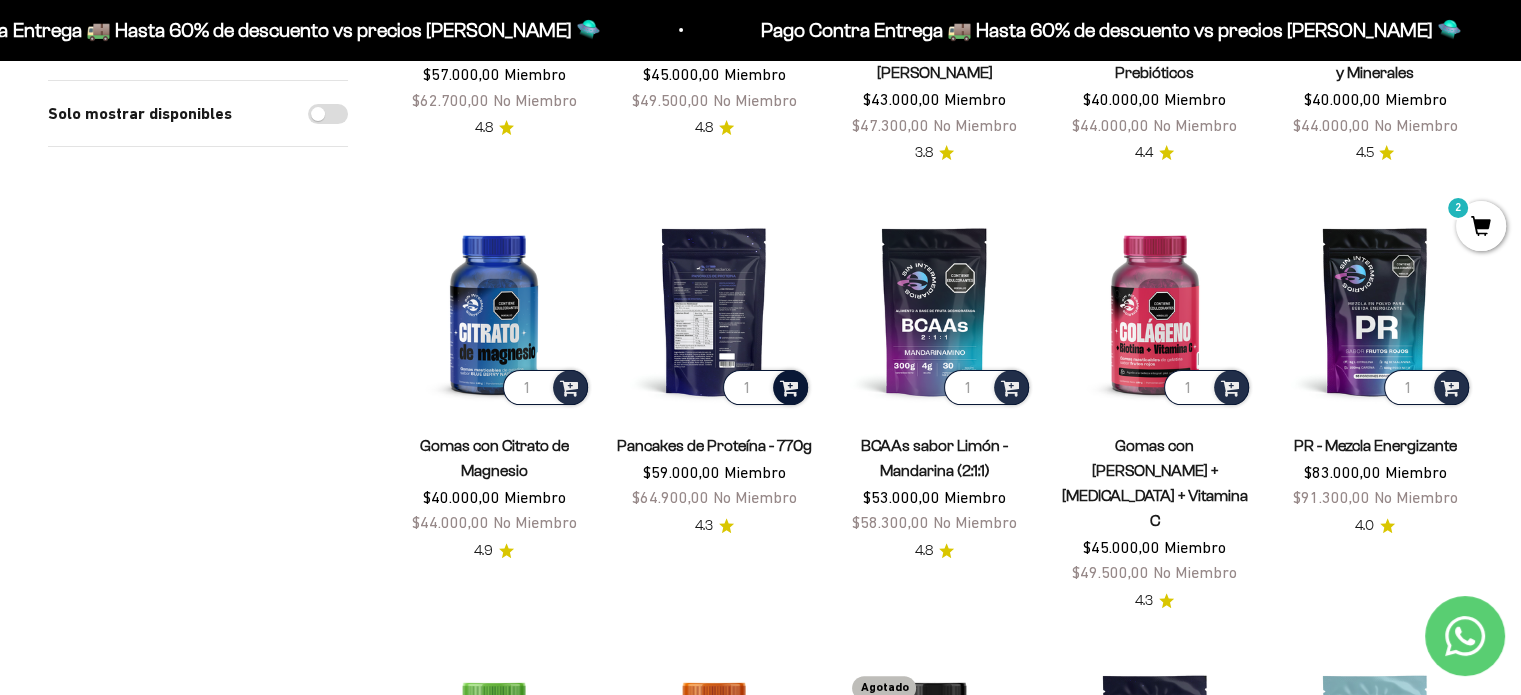 click at bounding box center (789, 386) 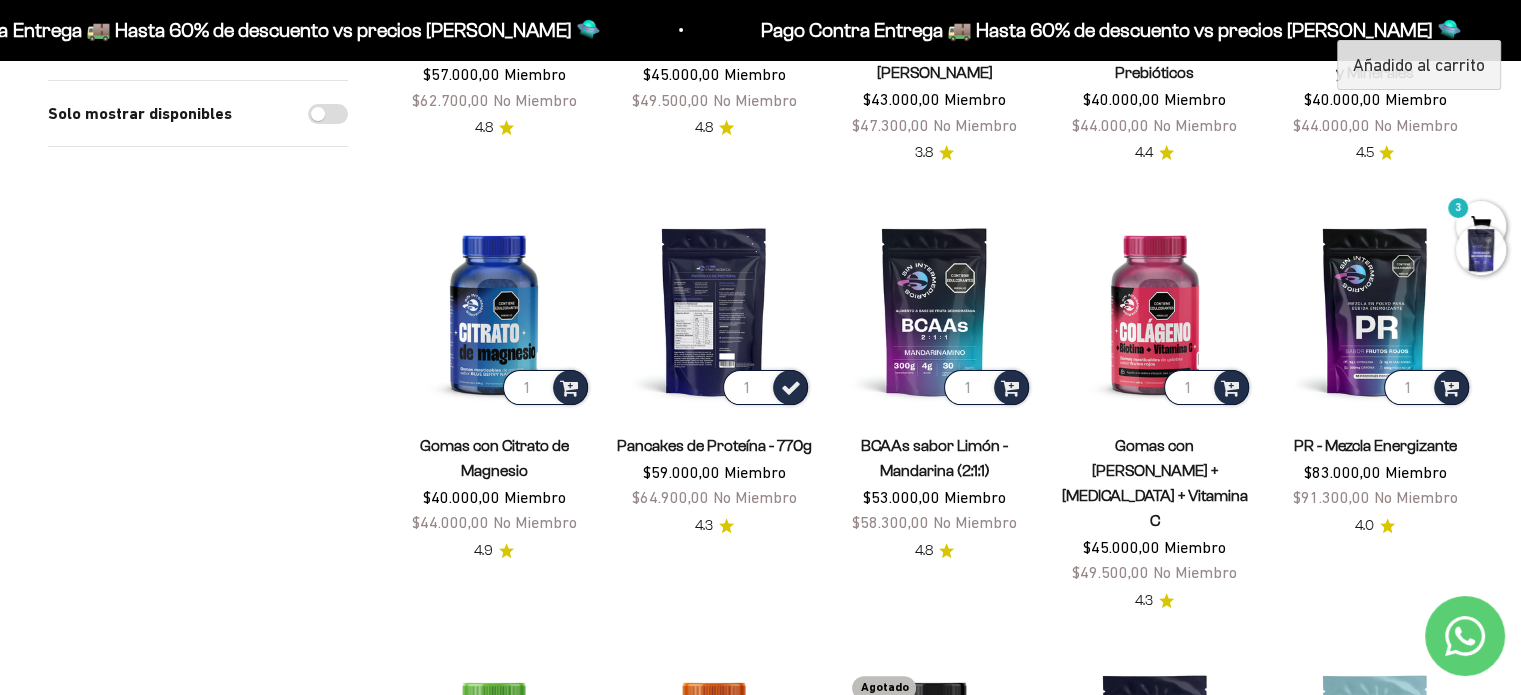 click at bounding box center [714, 311] 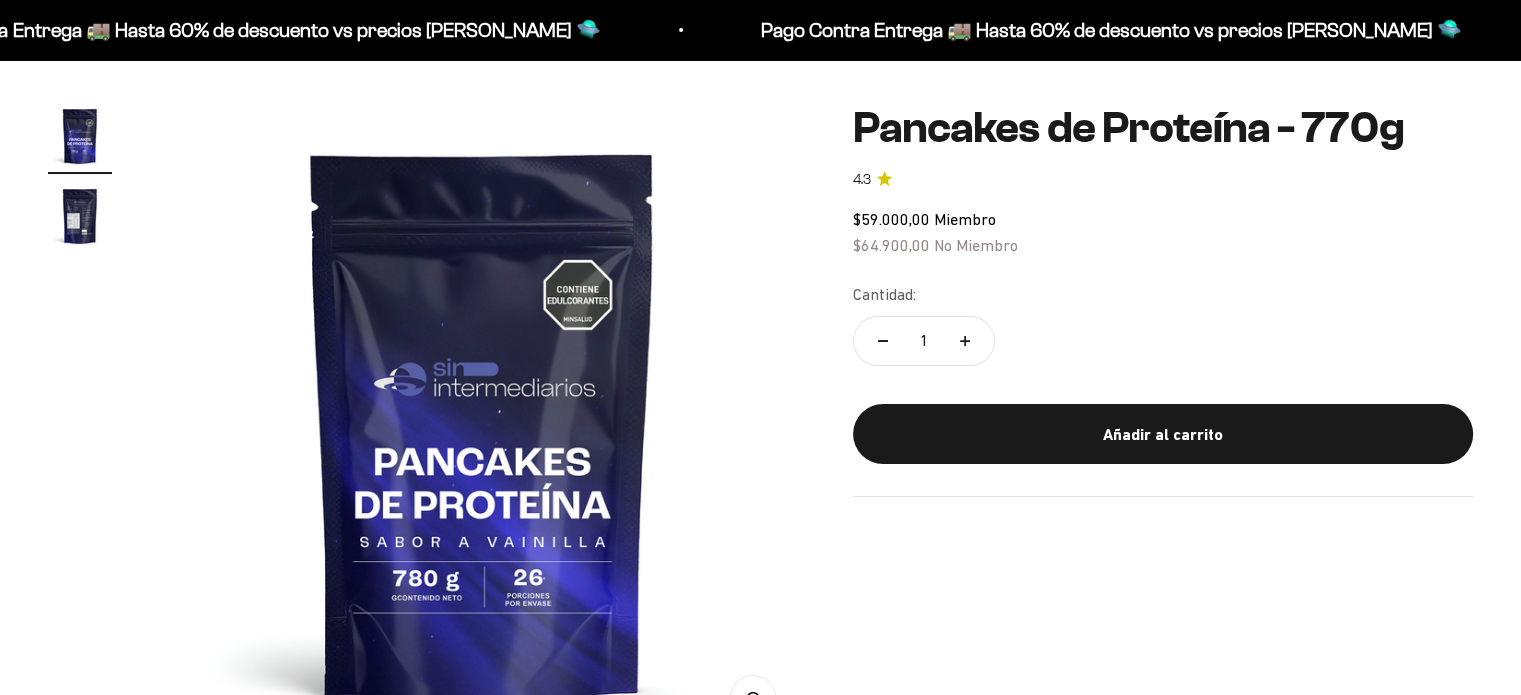 scroll, scrollTop: 200, scrollLeft: 0, axis: vertical 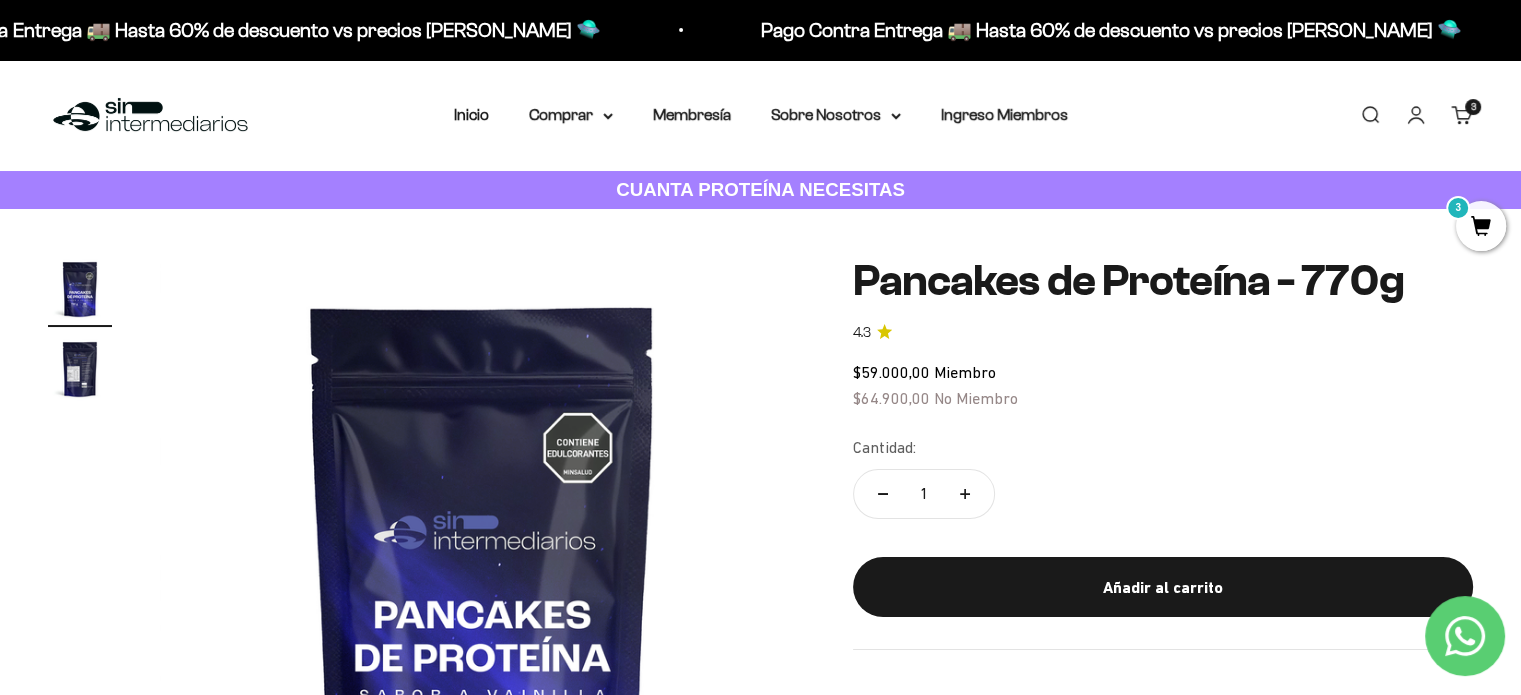 click on "3" at bounding box center (1481, 226) 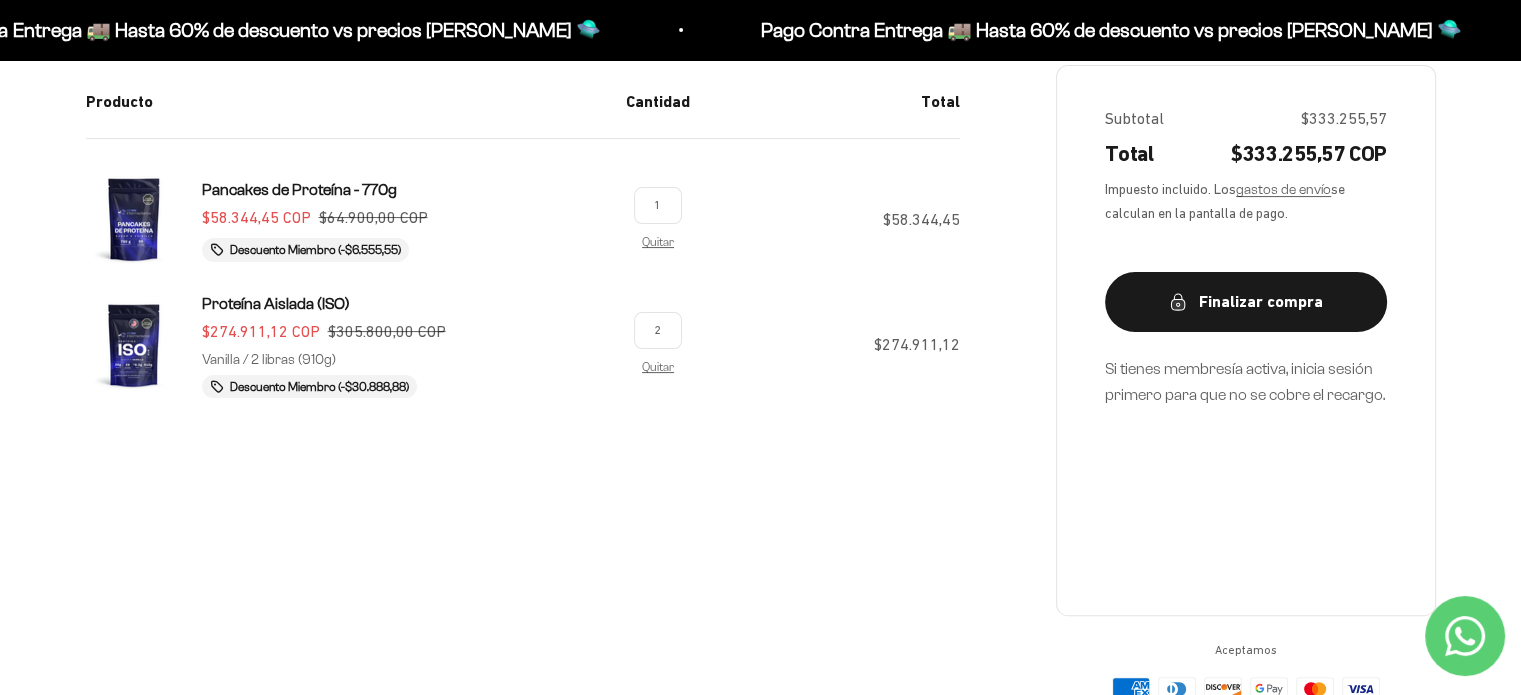 scroll, scrollTop: 200, scrollLeft: 0, axis: vertical 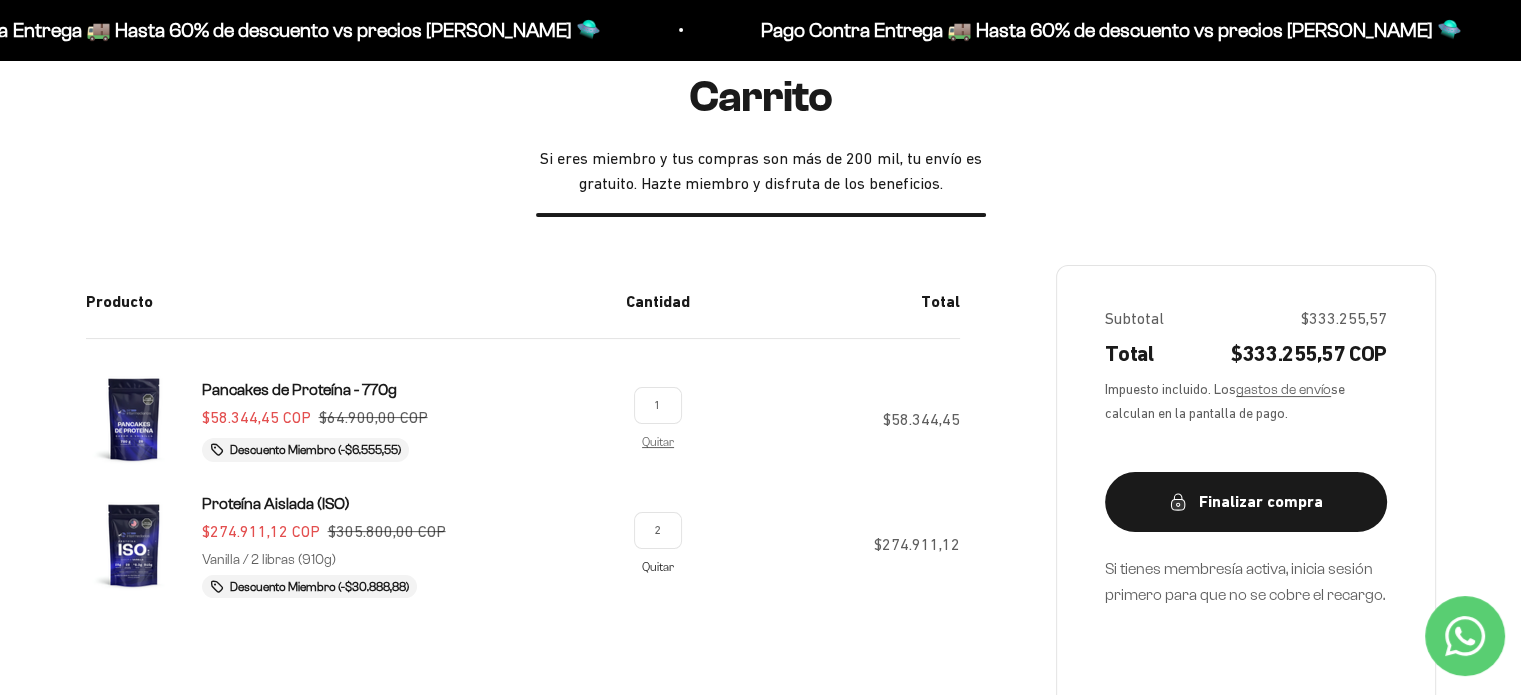 click on "Quitar" at bounding box center [658, 566] 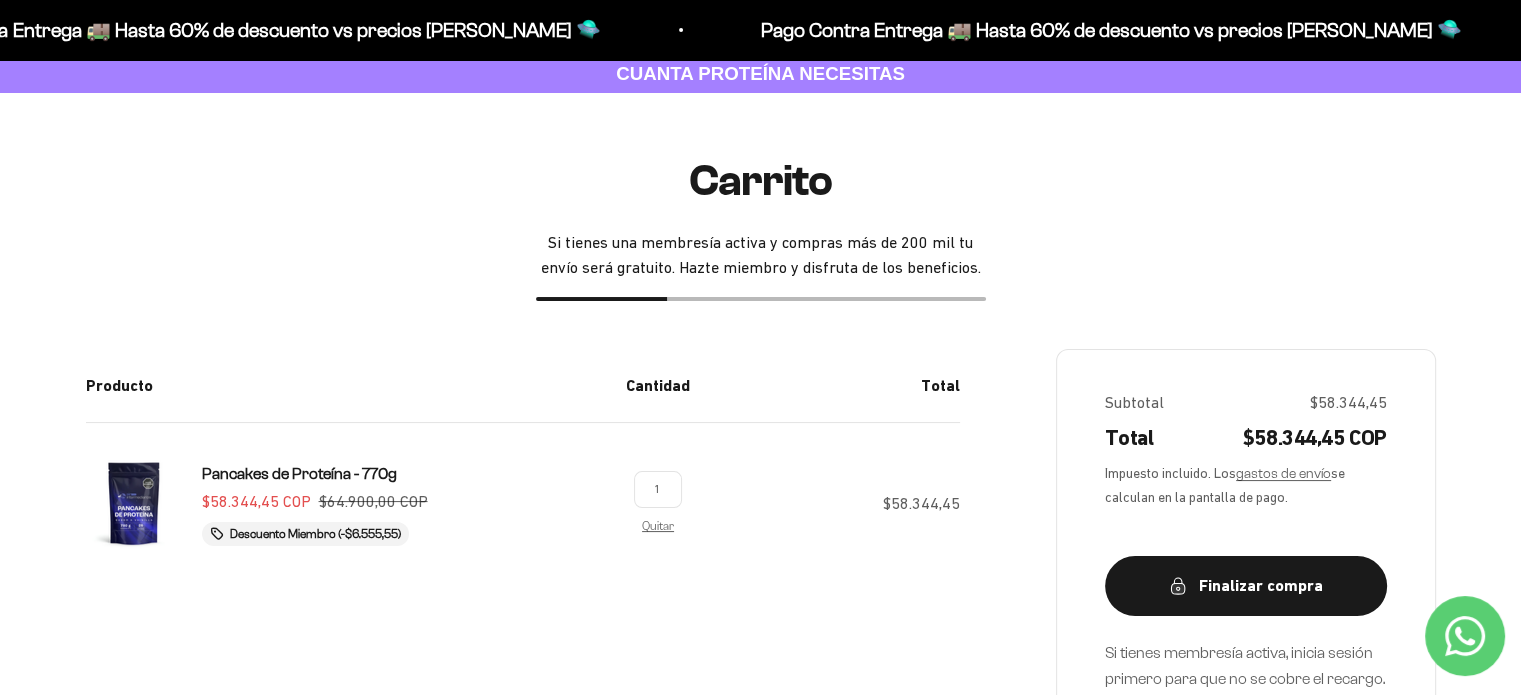 scroll, scrollTop: 0, scrollLeft: 0, axis: both 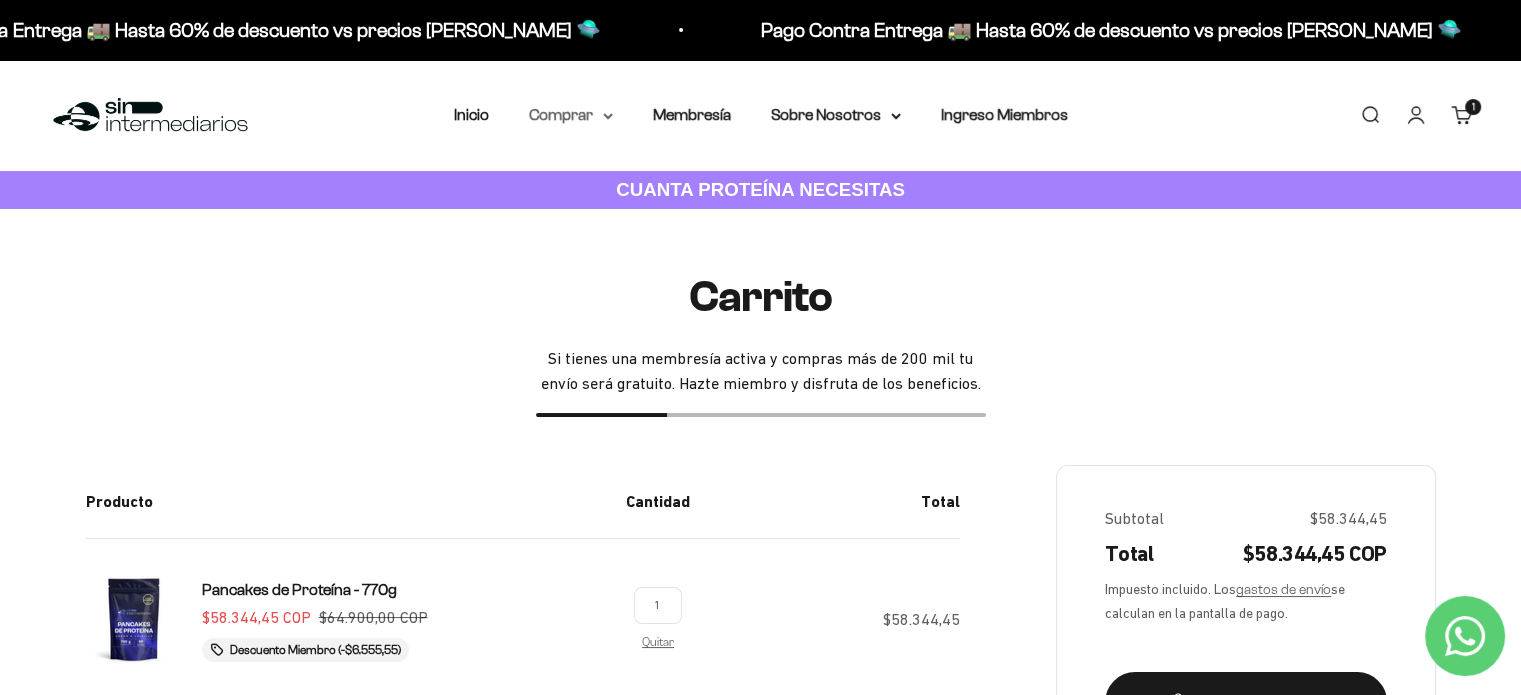 click on "Comprar" at bounding box center (571, 115) 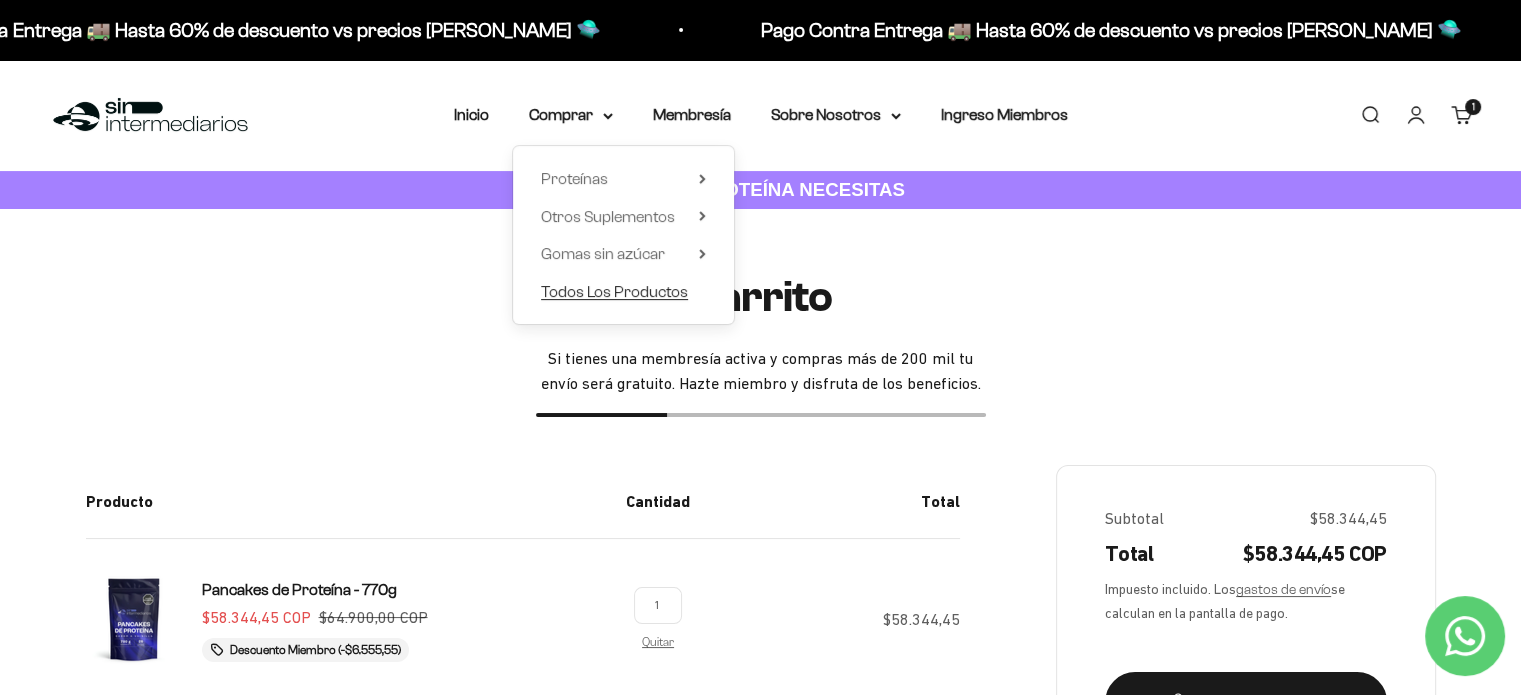 click on "Todos Los Productos" at bounding box center (614, 291) 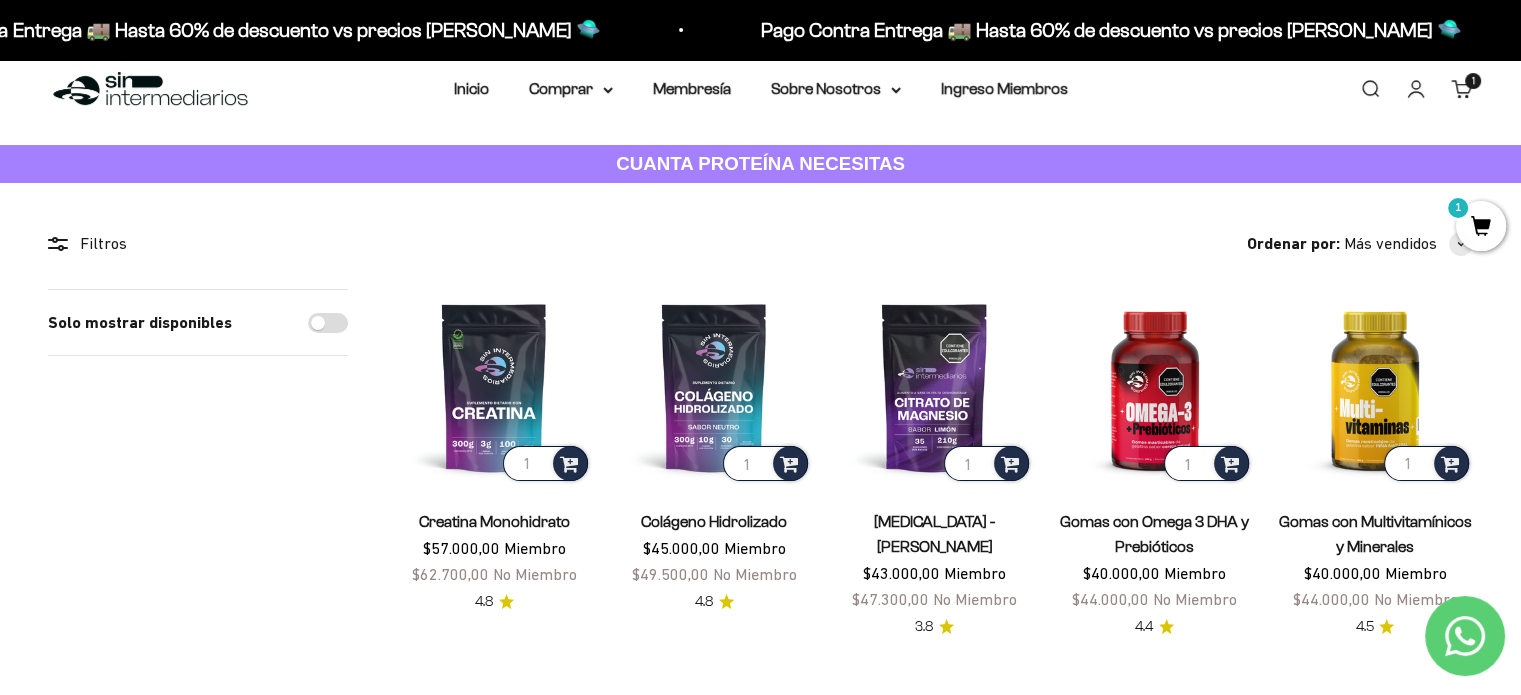 scroll, scrollTop: 0, scrollLeft: 0, axis: both 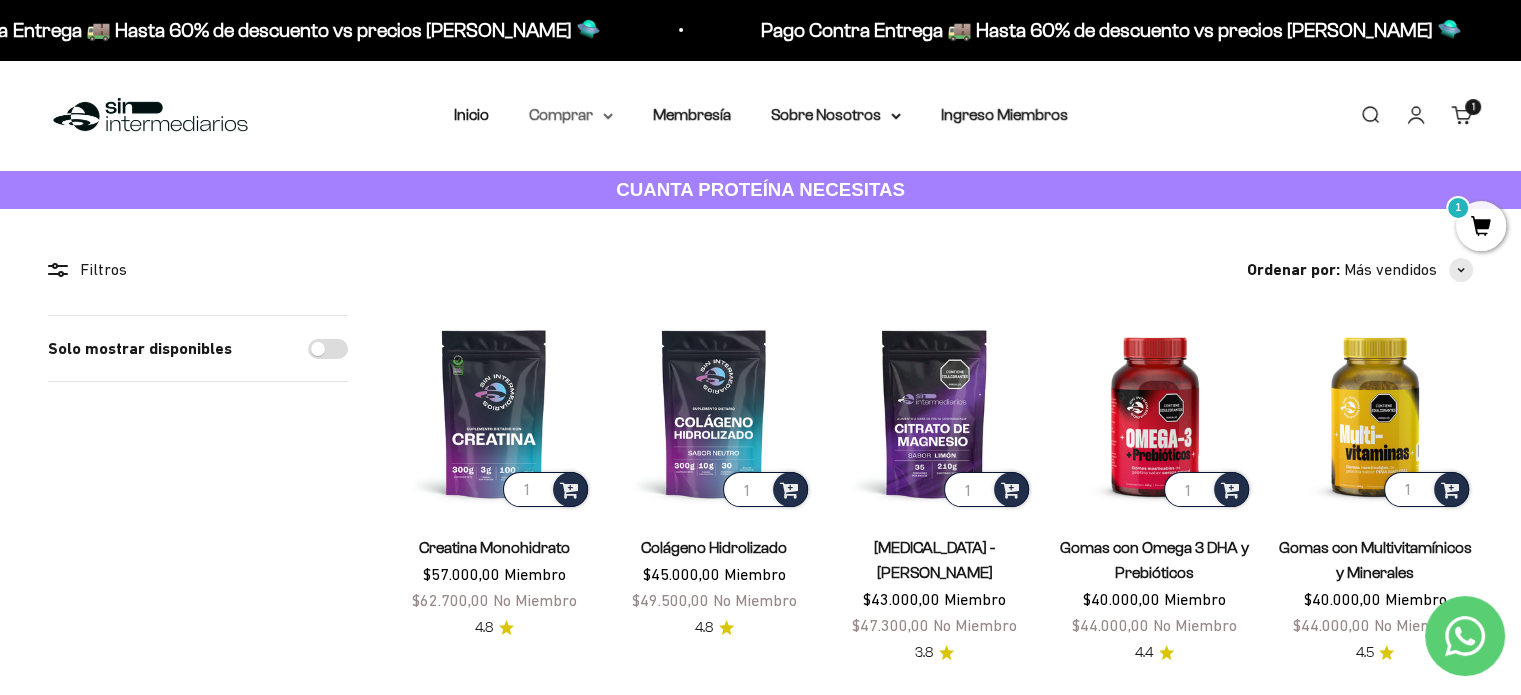 click on "Comprar" at bounding box center [571, 115] 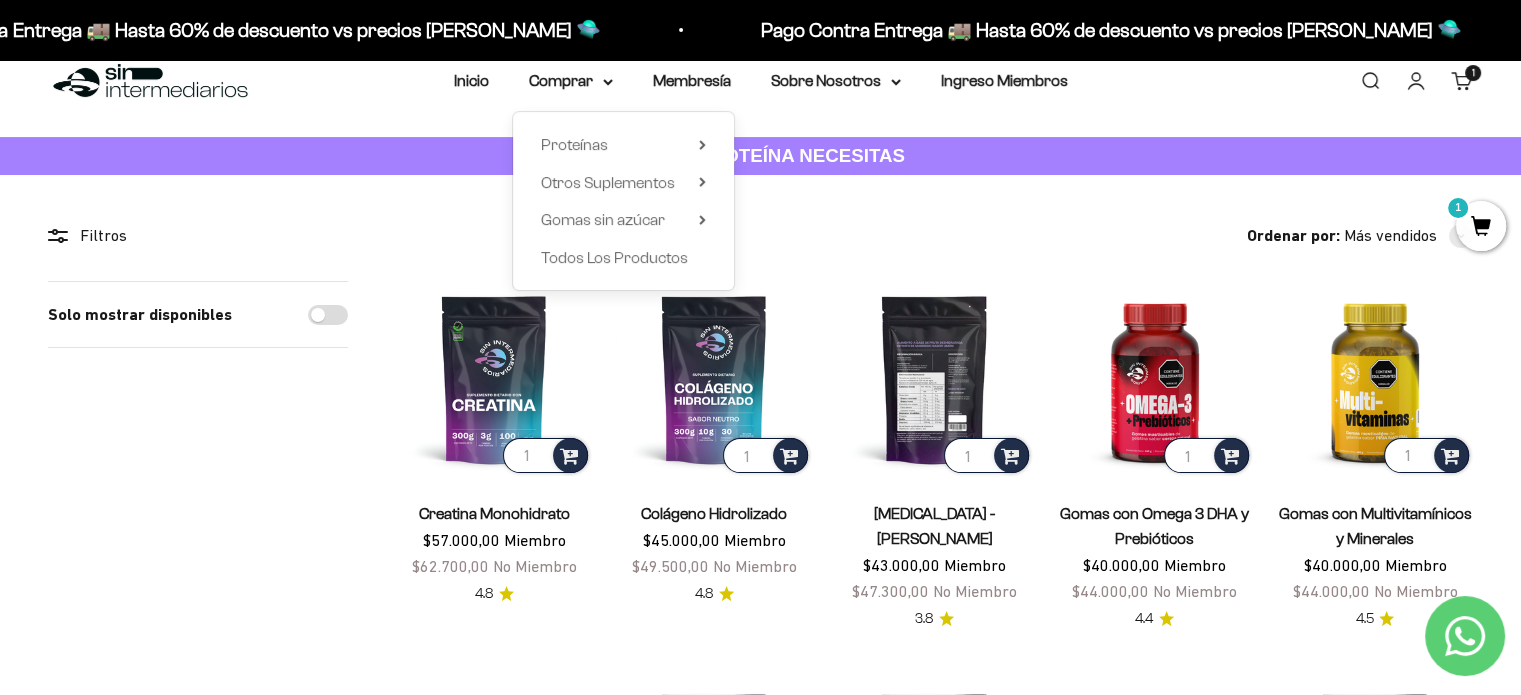 scroll, scrollTop: 0, scrollLeft: 0, axis: both 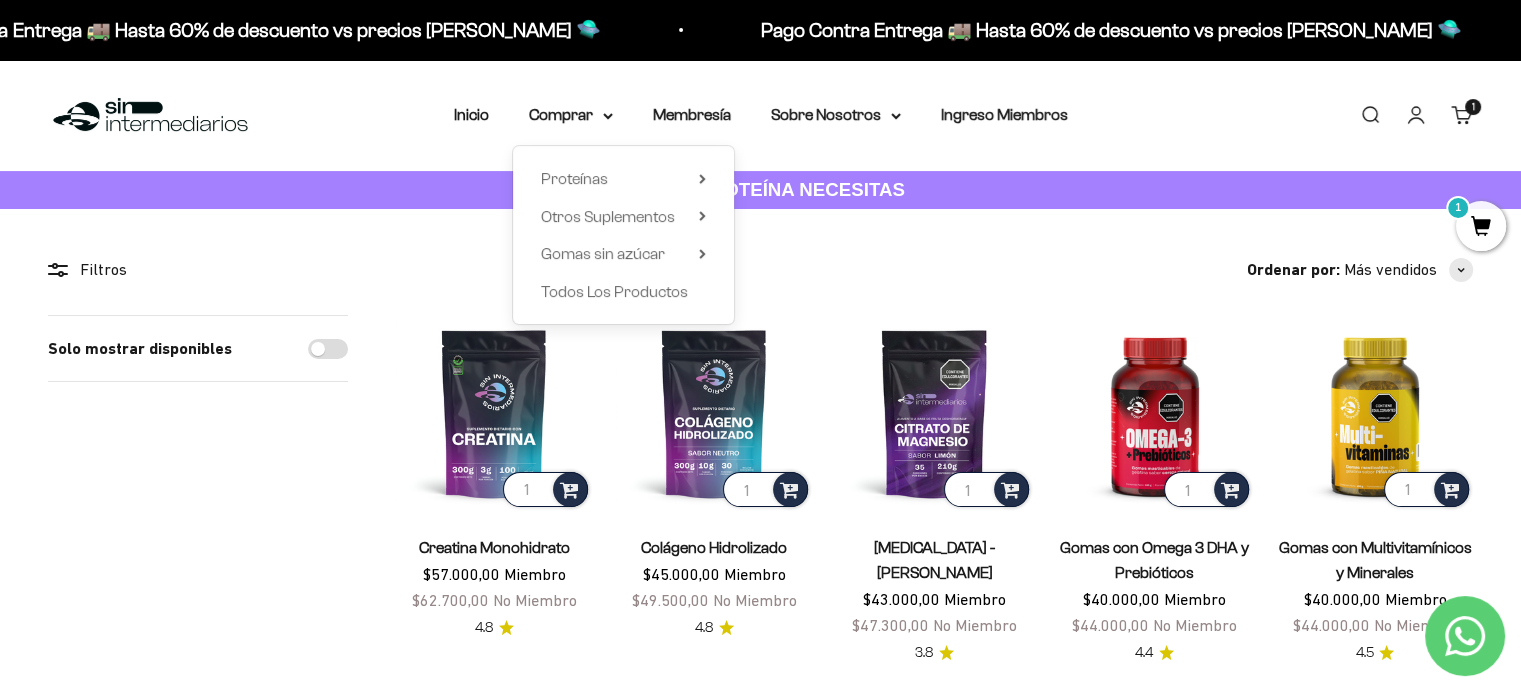 click on "Filtros
Ordenar por
Características Más vendidos Alfabéticamente, A-Z Alfabéticamente, Z-A Precio, menor a mayor Precio, mayor a menor Fecha: antiguo(a) a reciente Fecha: reciente a antiguo(a)
Solo mostrar disponibles
Aplicar  (1)
Filtros
Ordenar por:
Más vendidos
Características
Más vendidos
Alfabéticamente, A-Z
Alfabéticamente, Z-A
Precio, menor a mayor
Precio, mayor a menor
Fecha: antiguo(a) a reciente" at bounding box center (760, 1294) 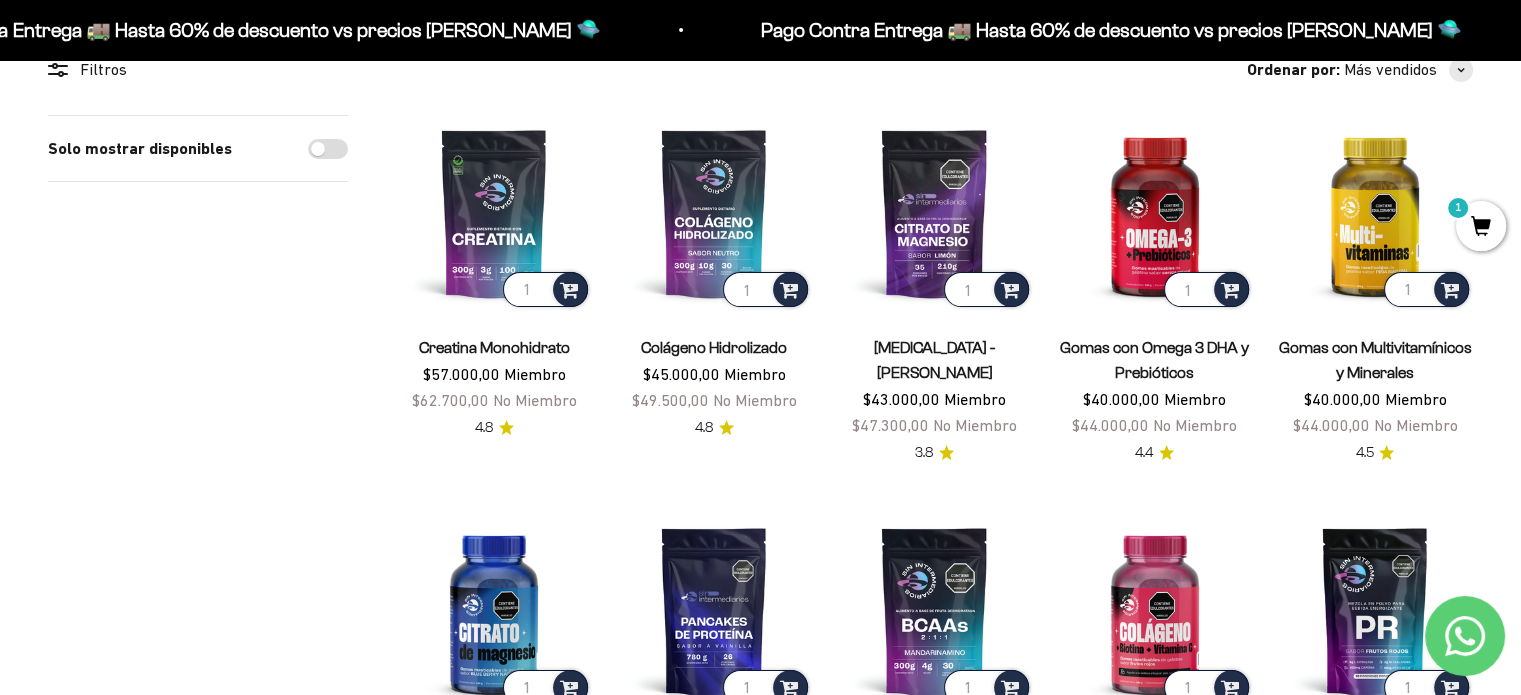 scroll, scrollTop: 0, scrollLeft: 0, axis: both 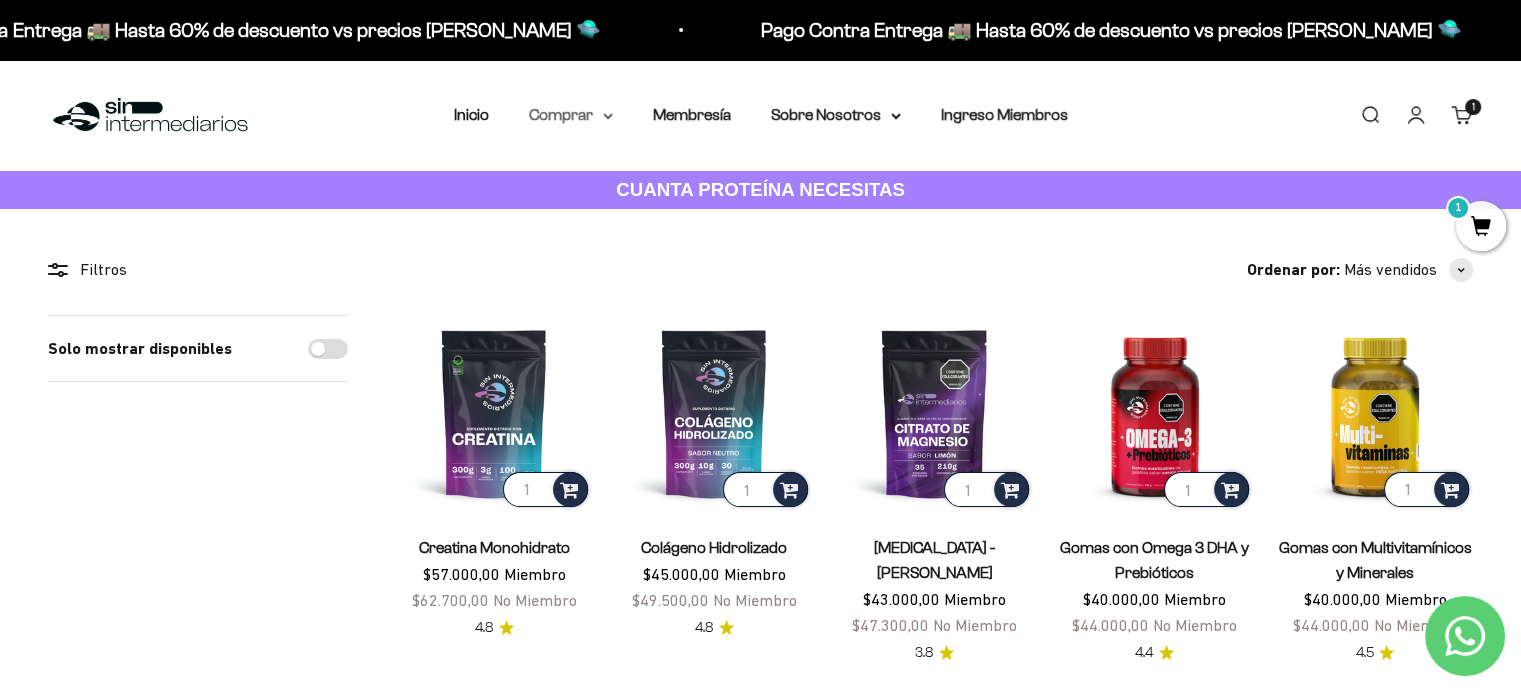 click on "Comprar" at bounding box center (571, 115) 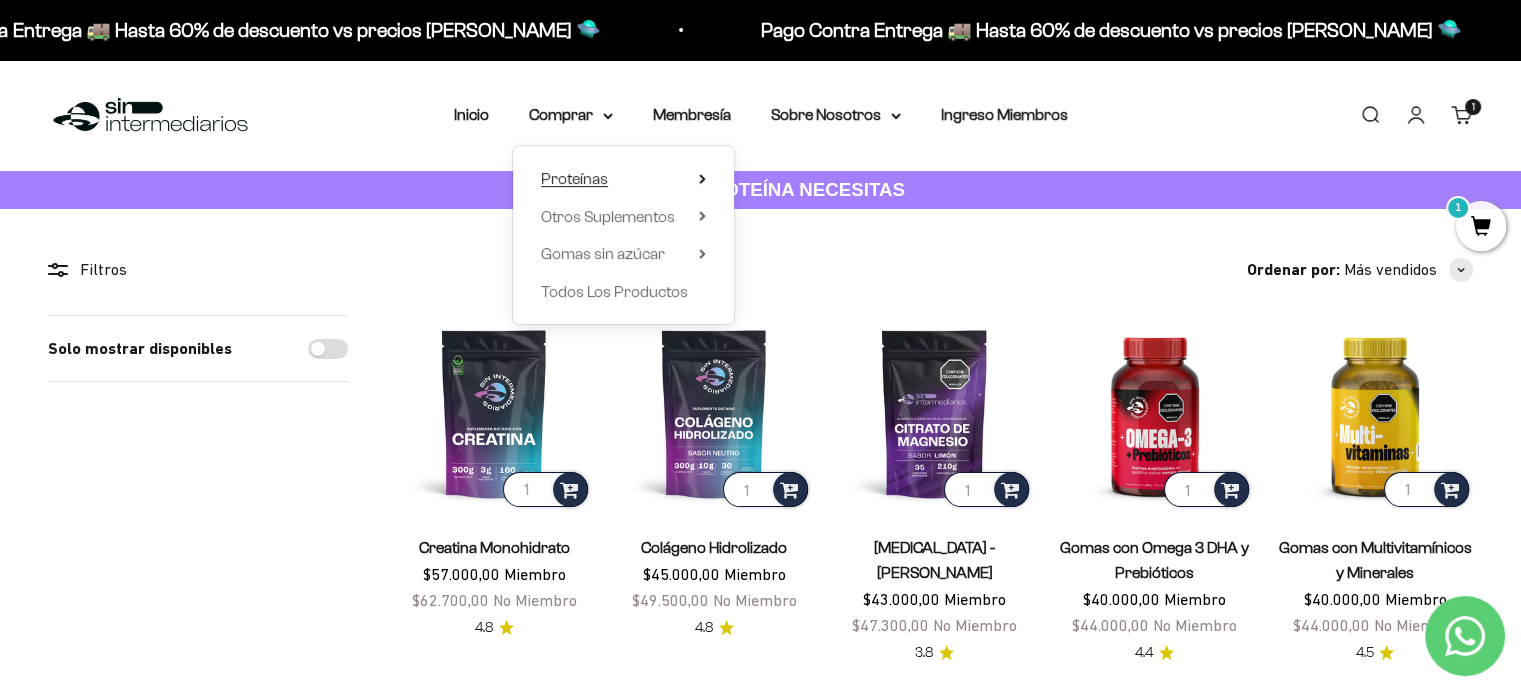 click on "Proteínas" at bounding box center (574, 178) 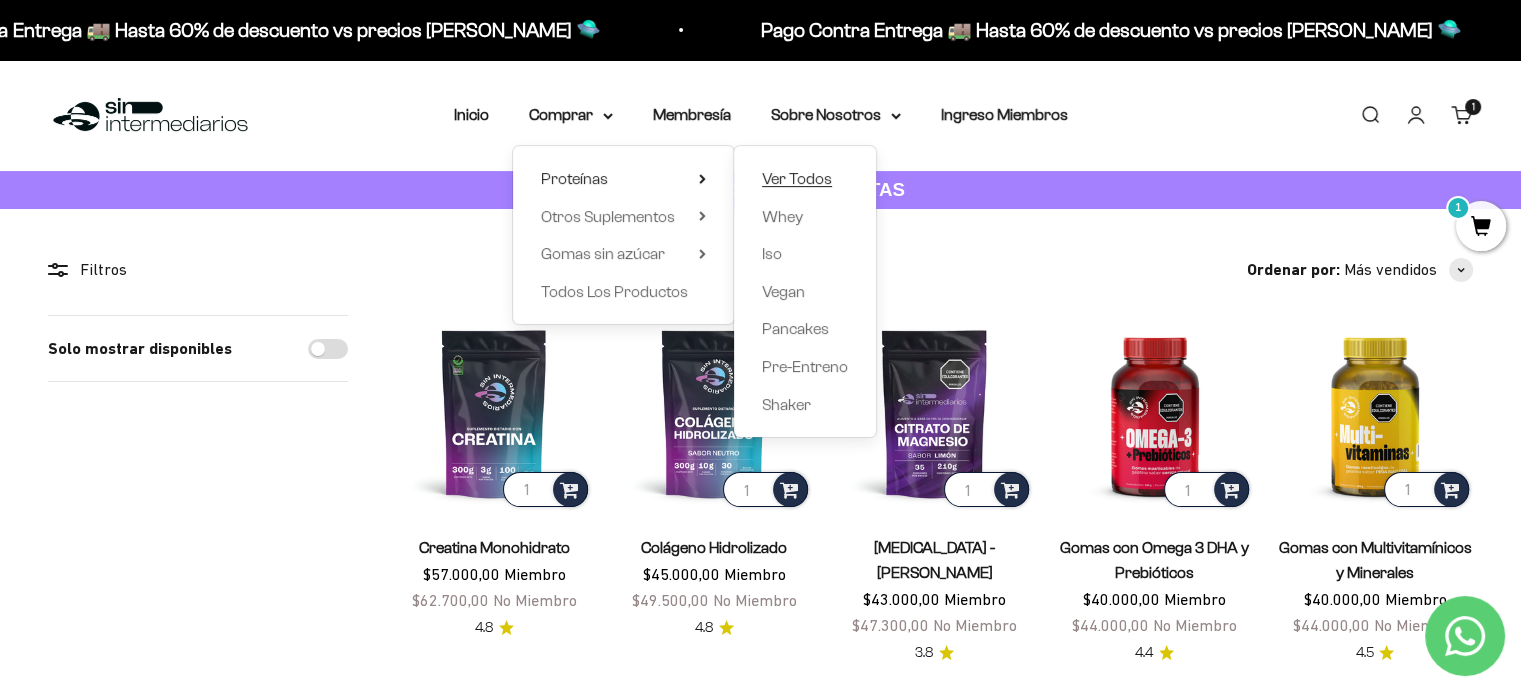 click on "Ver Todos" at bounding box center (797, 178) 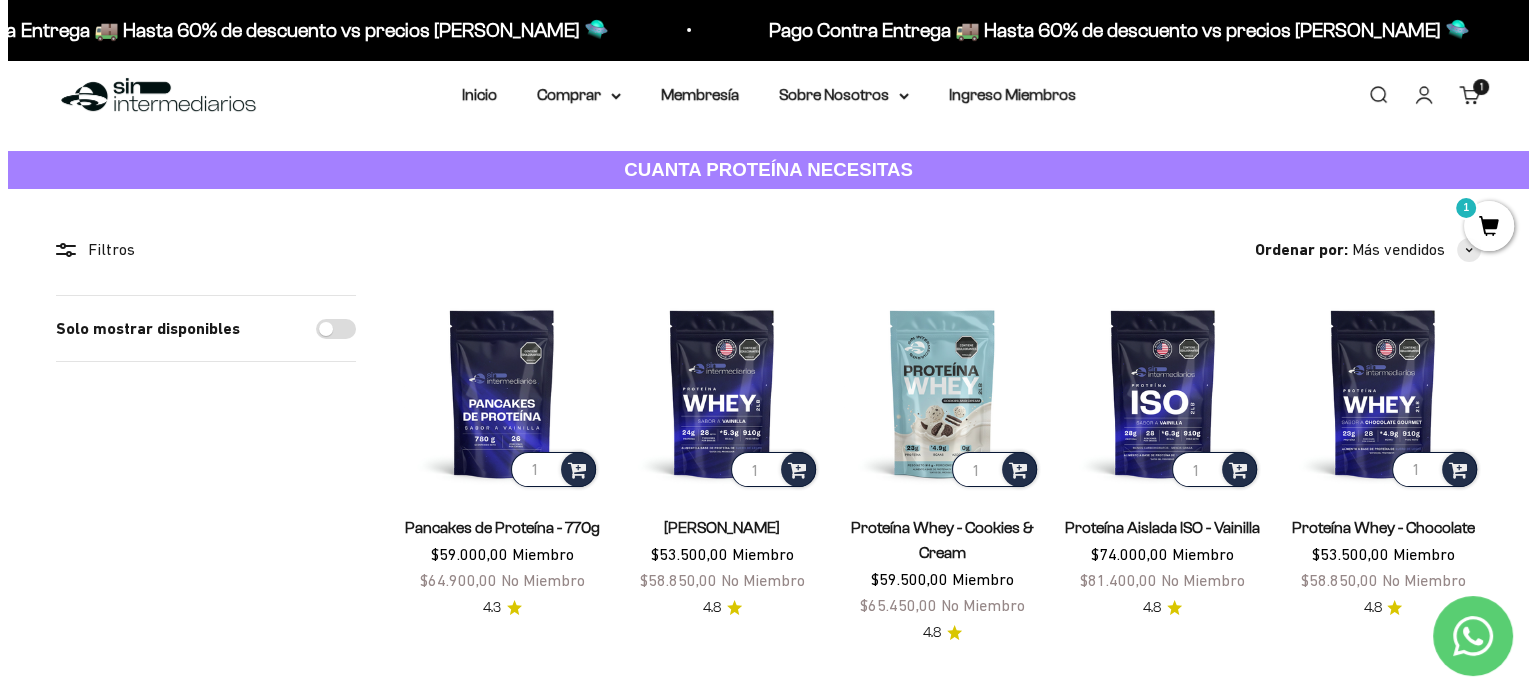 scroll, scrollTop: 0, scrollLeft: 0, axis: both 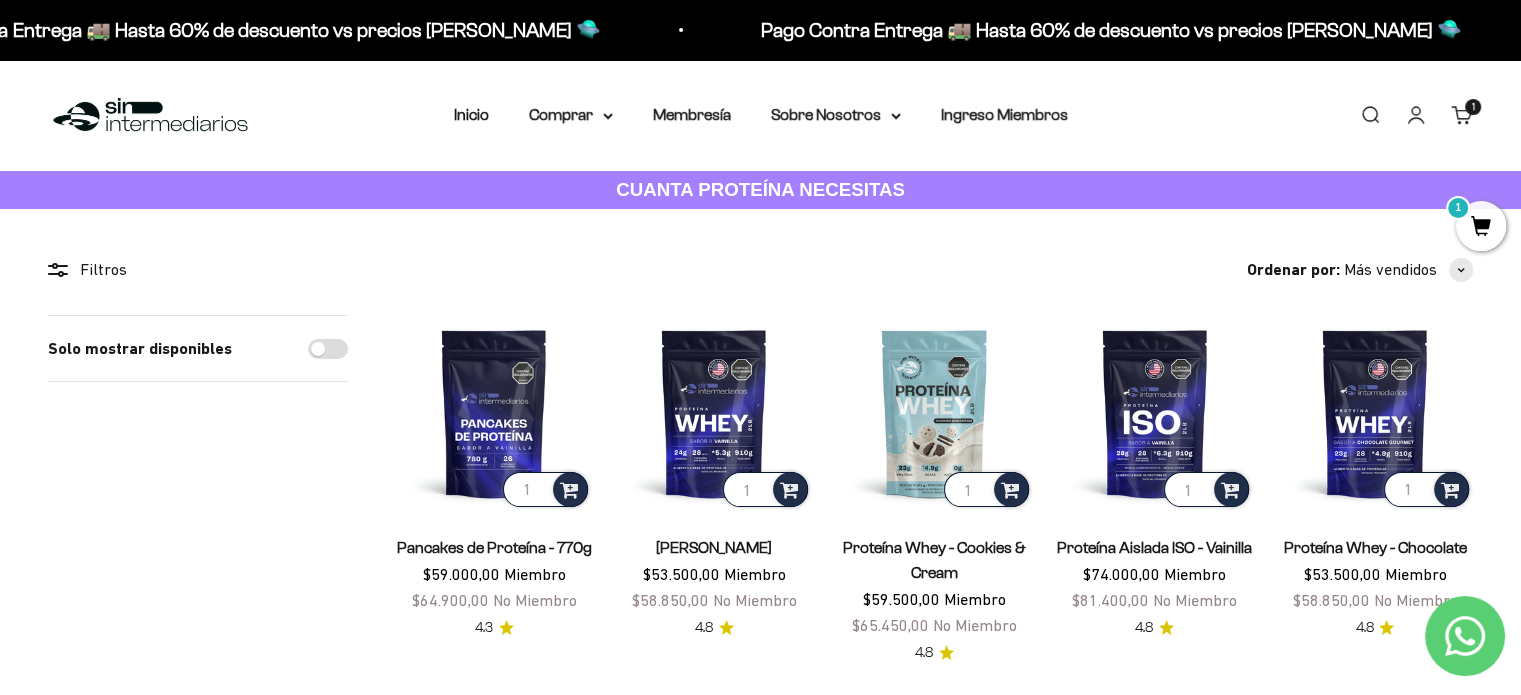 click on "Carrito
1 artículo
1" at bounding box center (1462, 115) 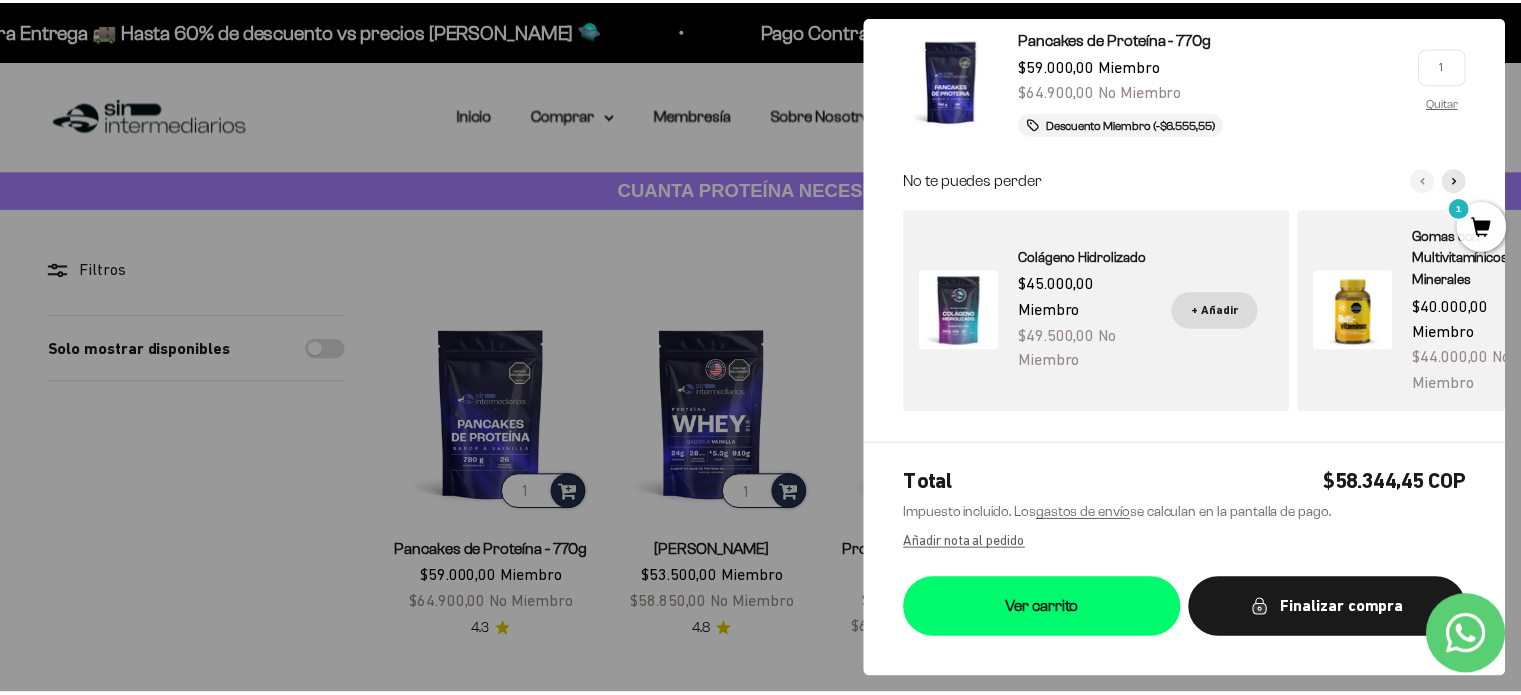 scroll, scrollTop: 0, scrollLeft: 0, axis: both 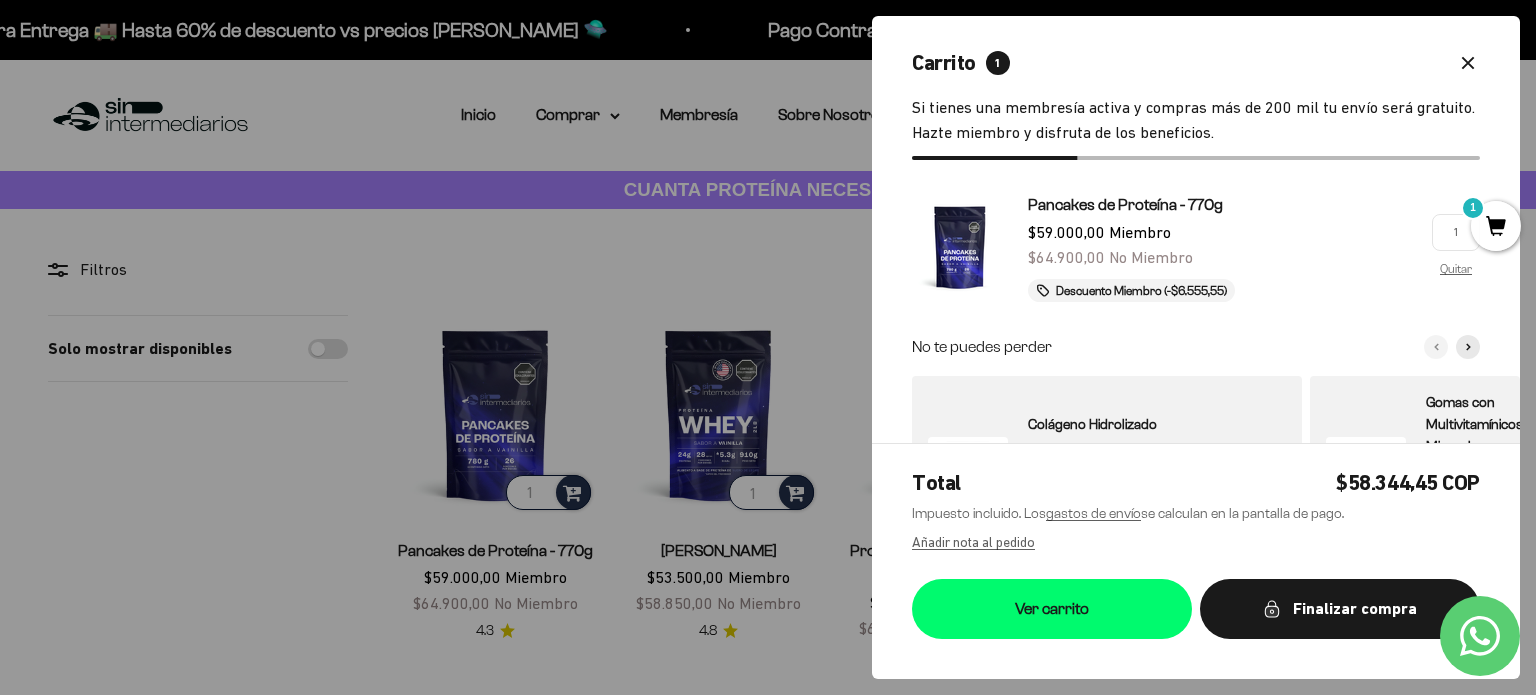 click 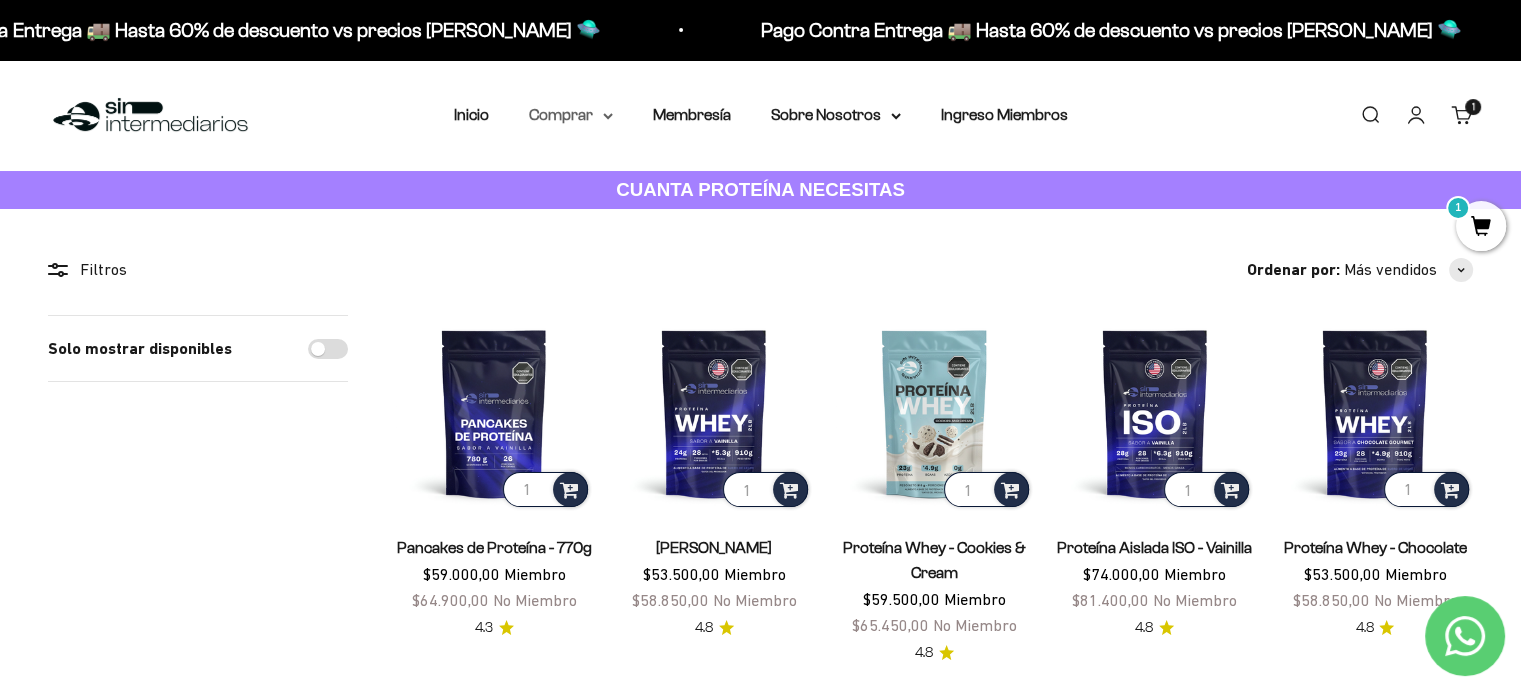 click on "Comprar" at bounding box center [571, 115] 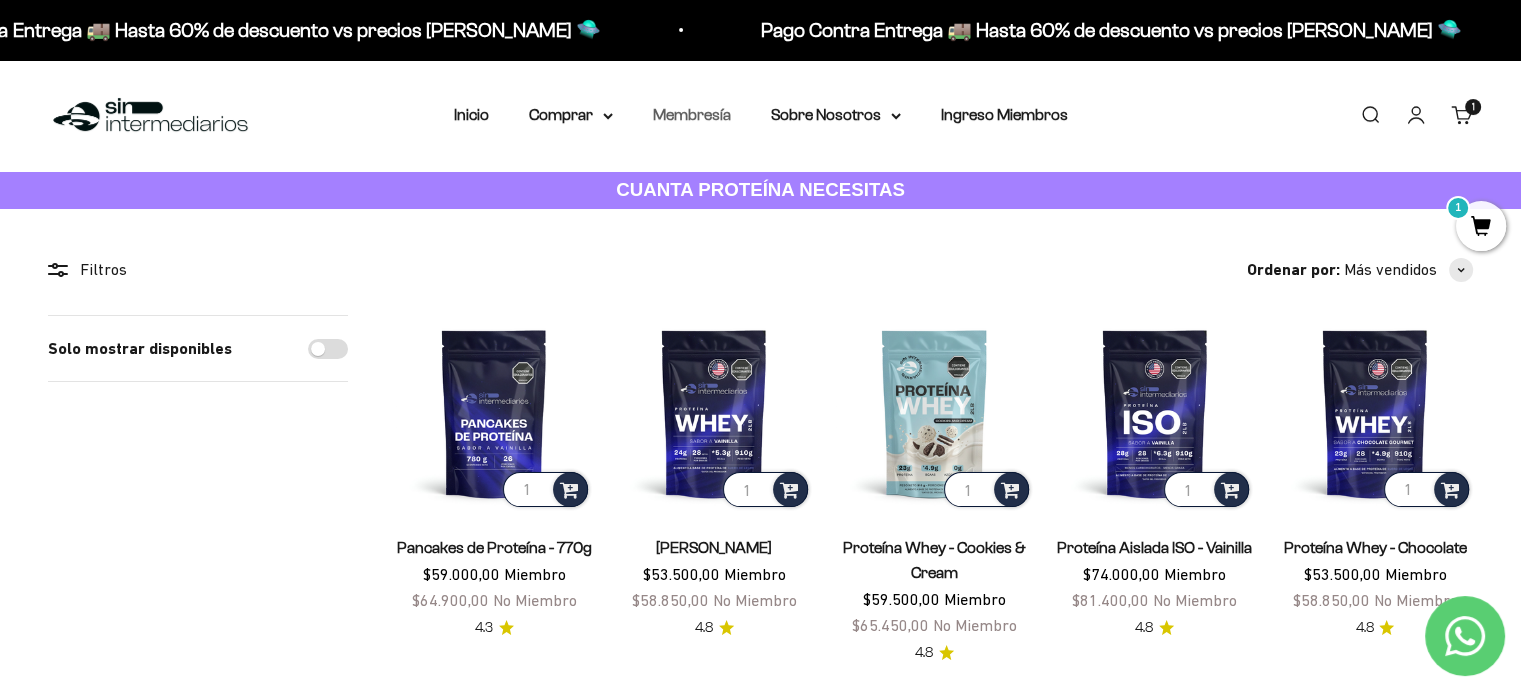 click on "Membresía" at bounding box center (692, 114) 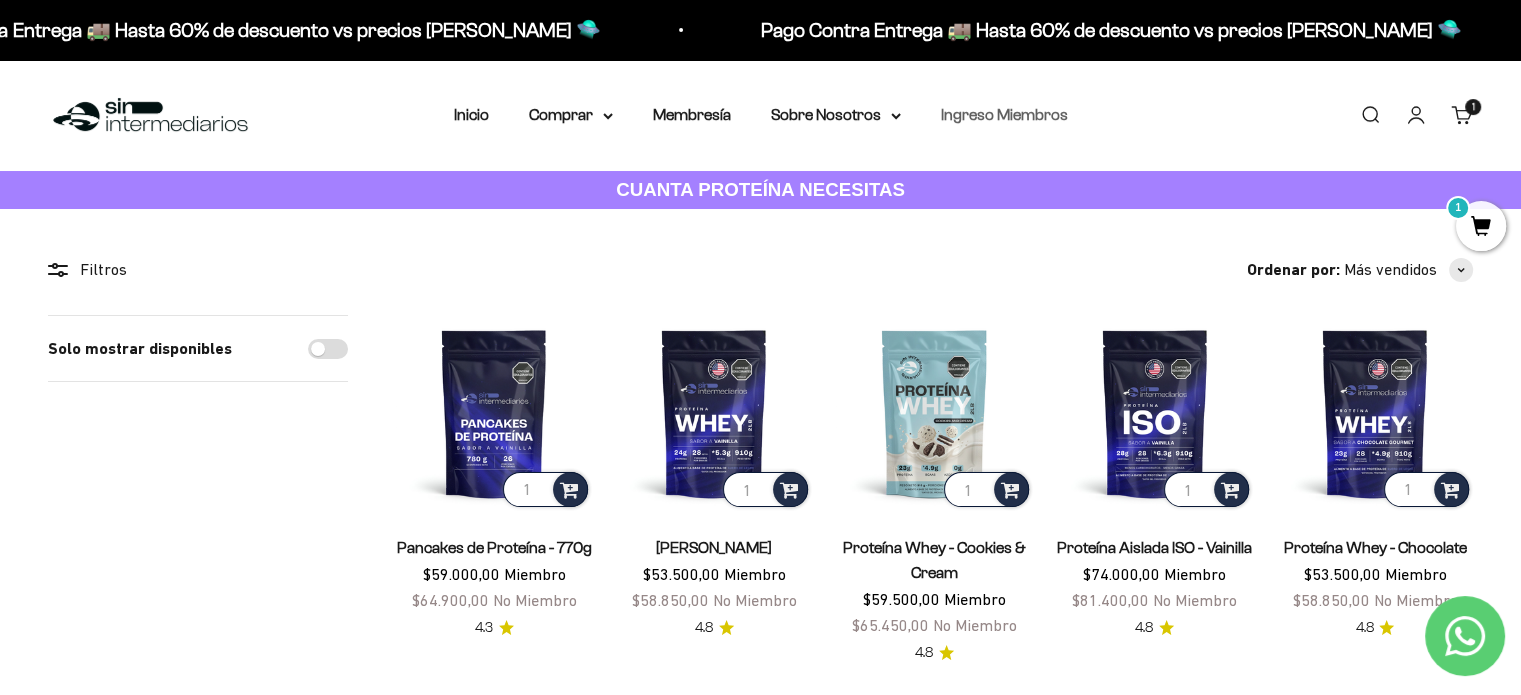 click on "Ingreso Miembros" at bounding box center [1004, 114] 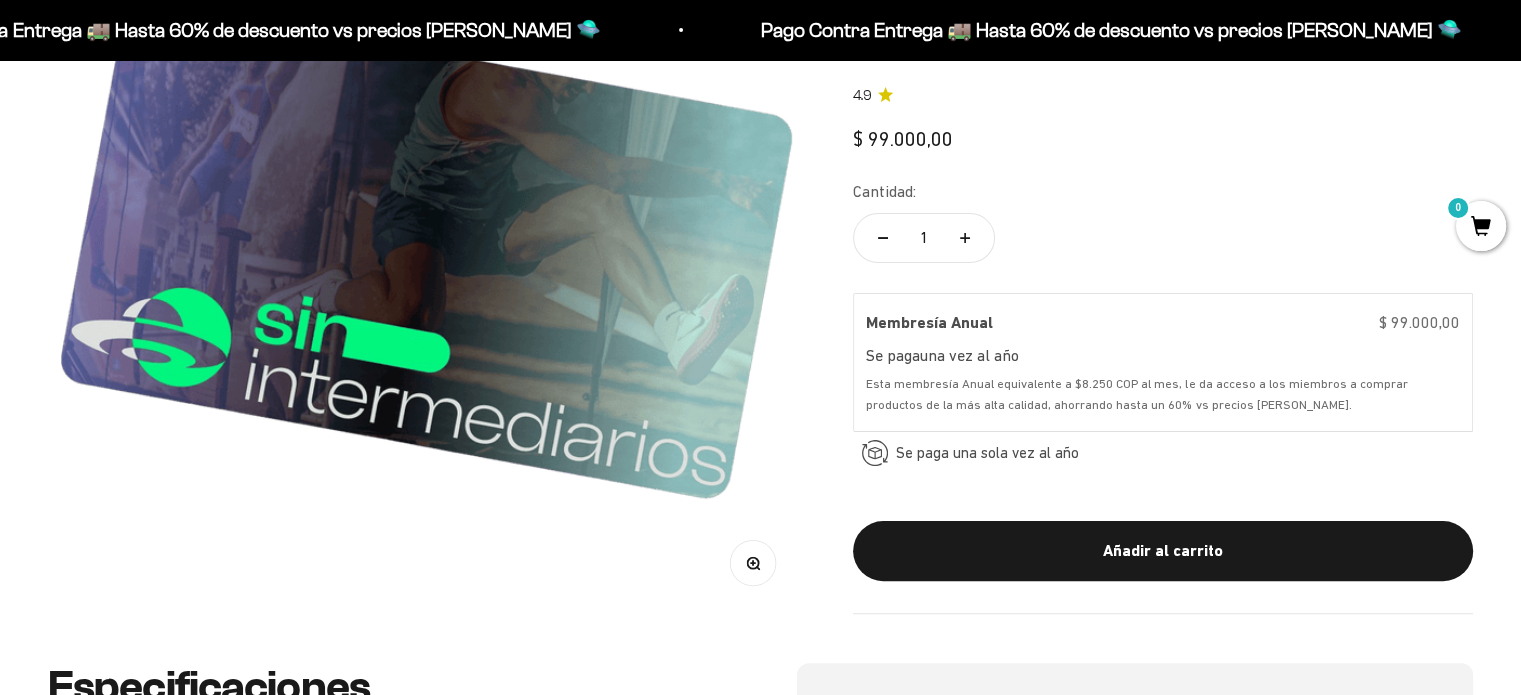 scroll, scrollTop: 800, scrollLeft: 0, axis: vertical 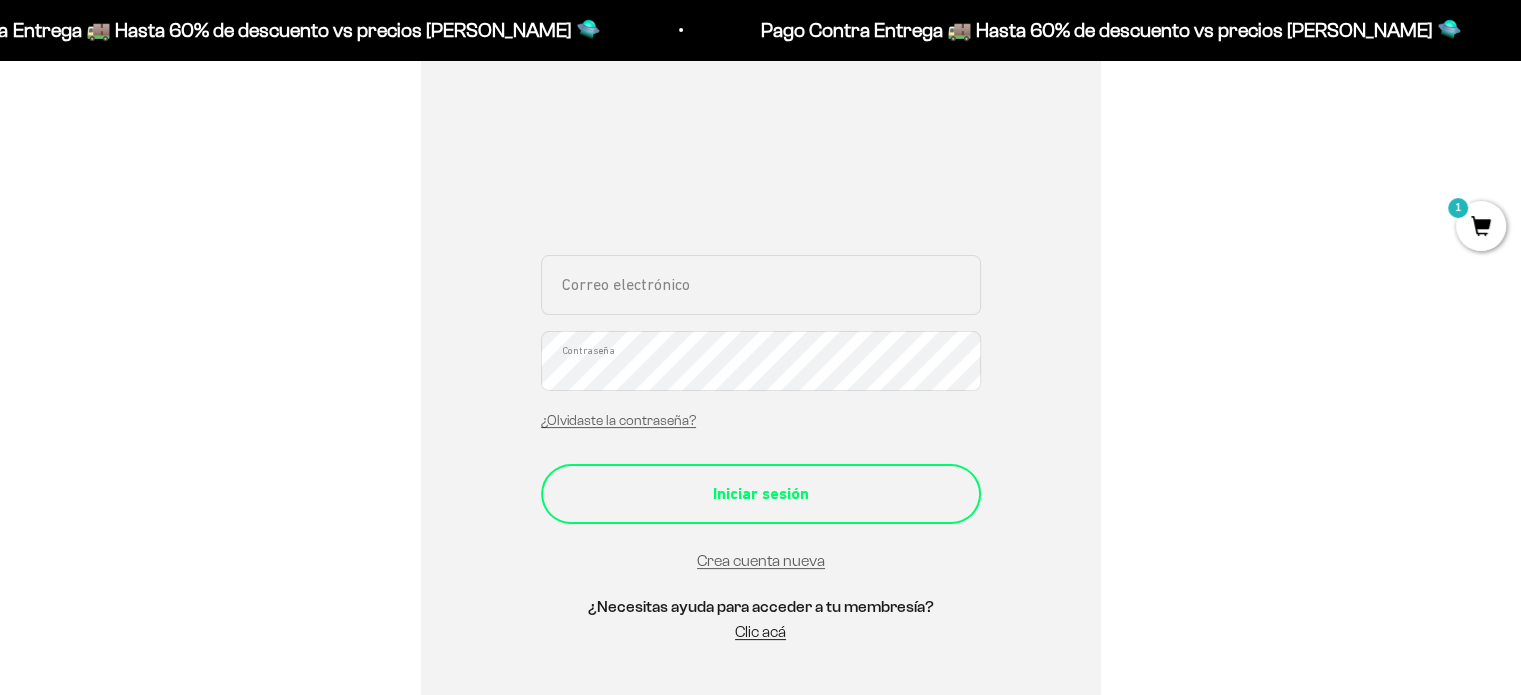 type on "[EMAIL_ADDRESS][DOMAIN_NAME]" 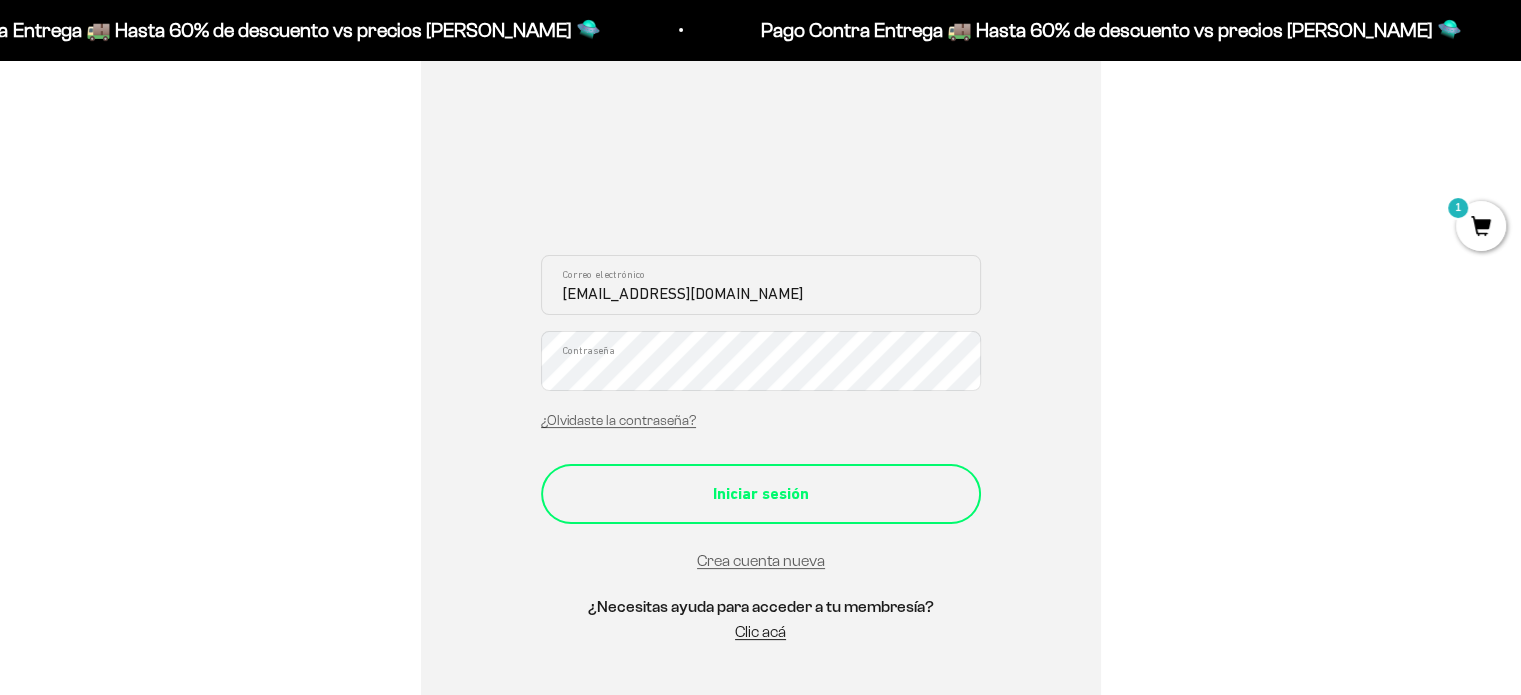 click on "Iniciar sesión" at bounding box center (761, 494) 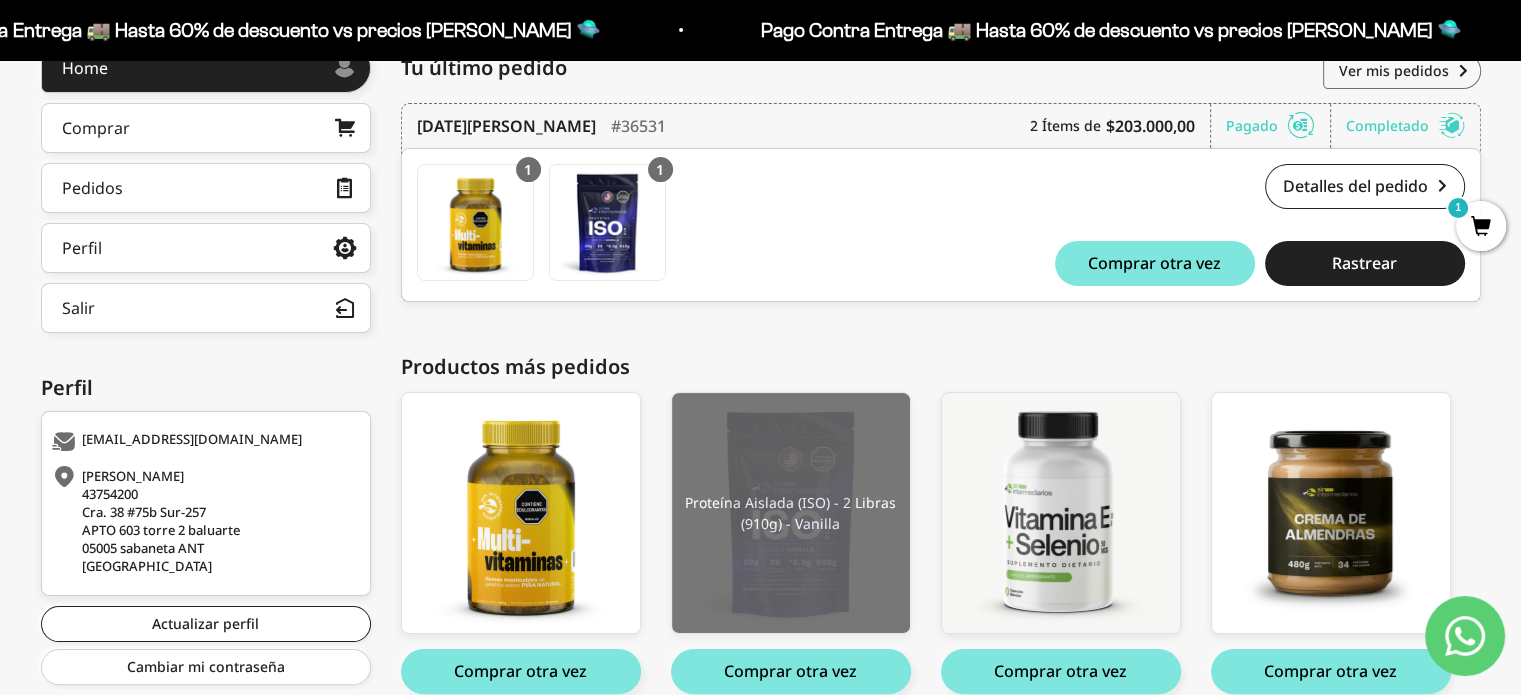 scroll, scrollTop: 392, scrollLeft: 0, axis: vertical 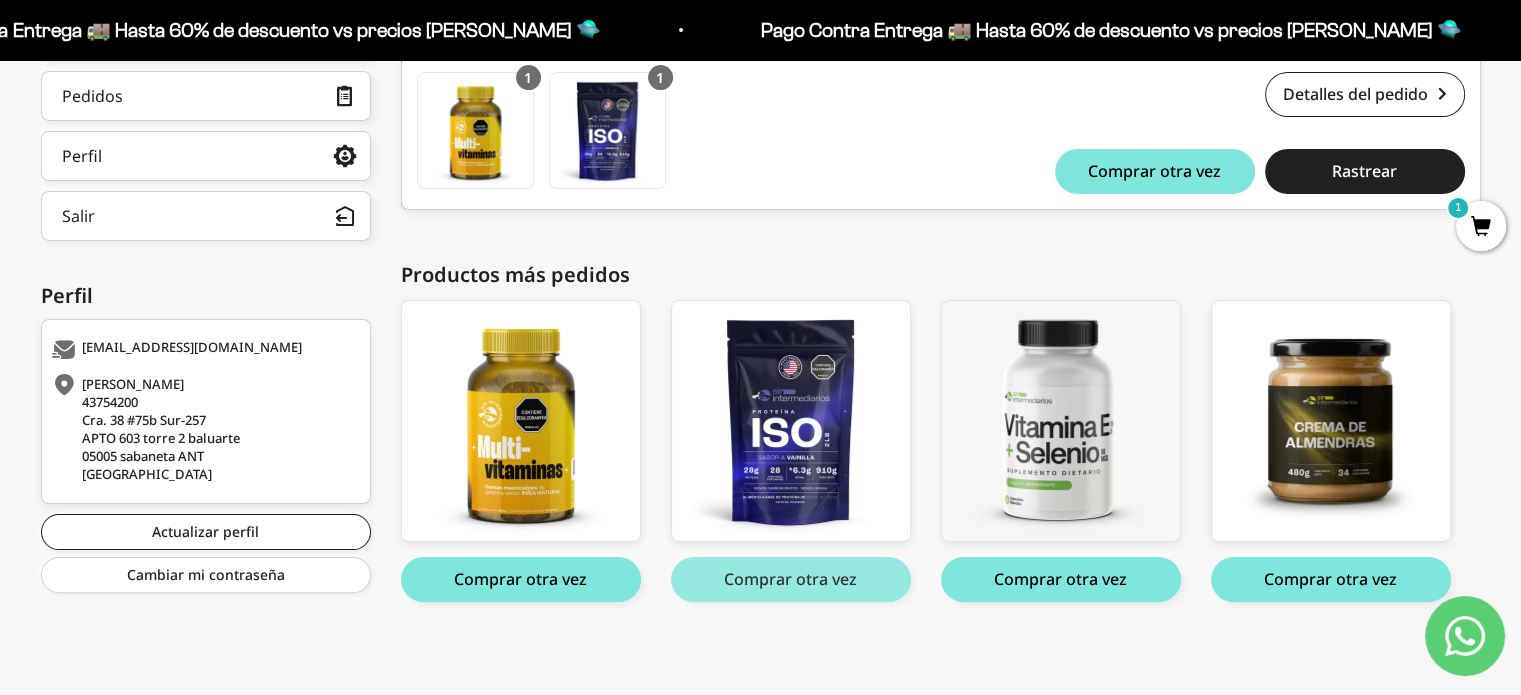 click on "Comprar otra vez" at bounding box center [791, 579] 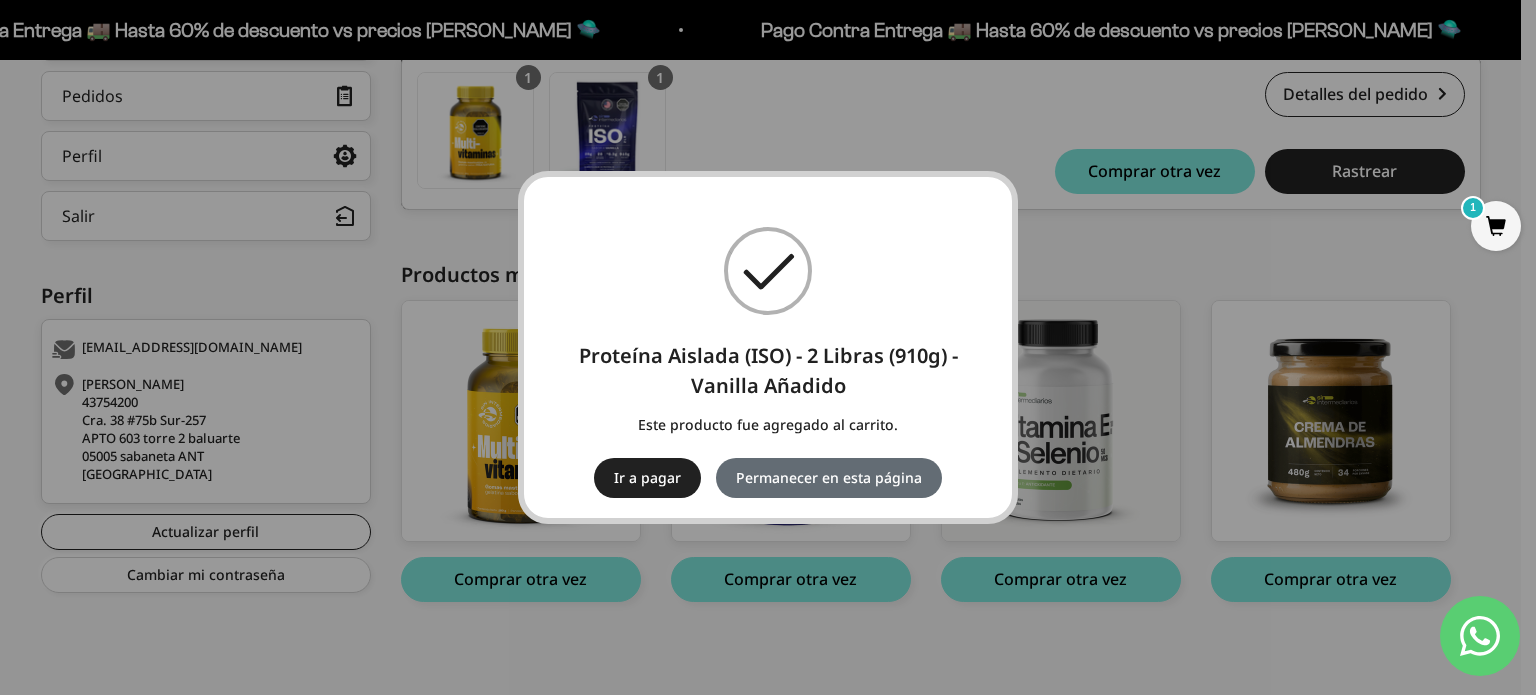 click on "Permanecer en esta página" at bounding box center [829, 478] 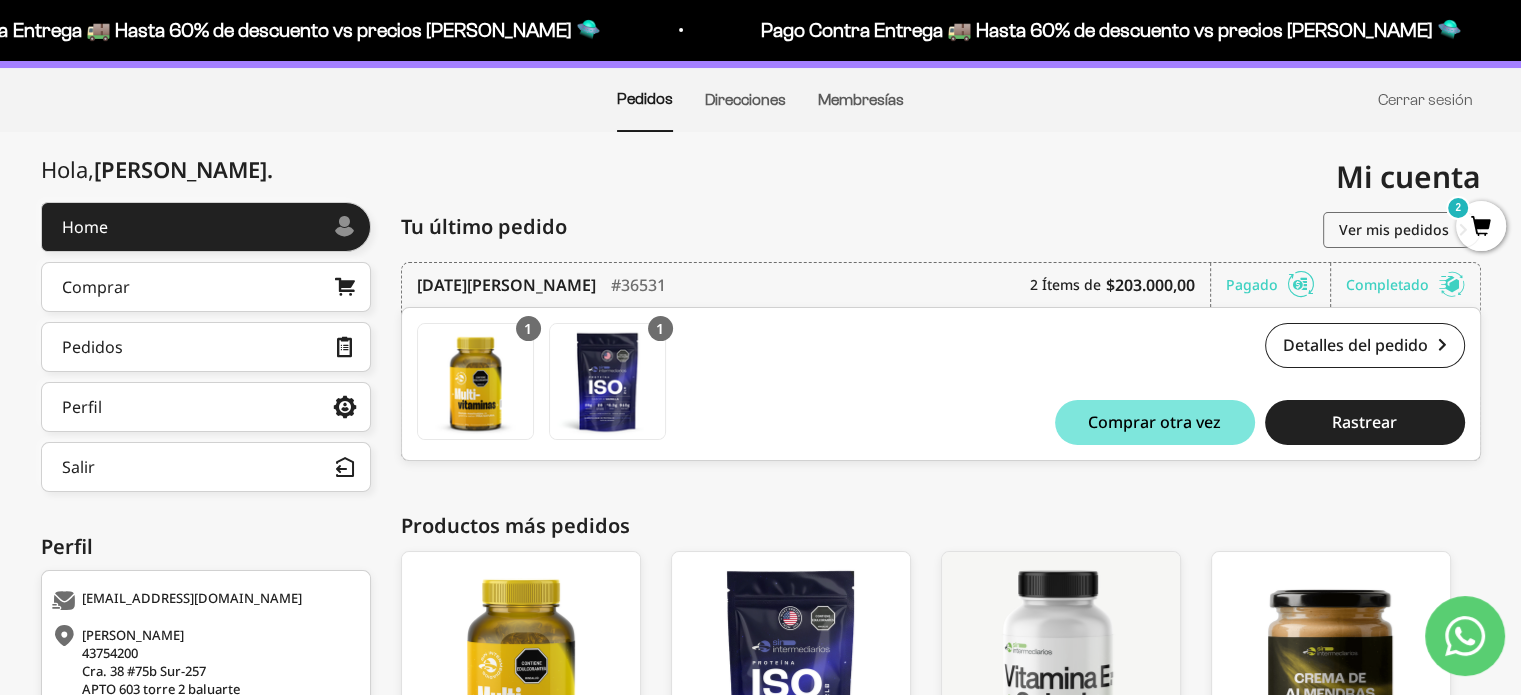 scroll, scrollTop: 0, scrollLeft: 0, axis: both 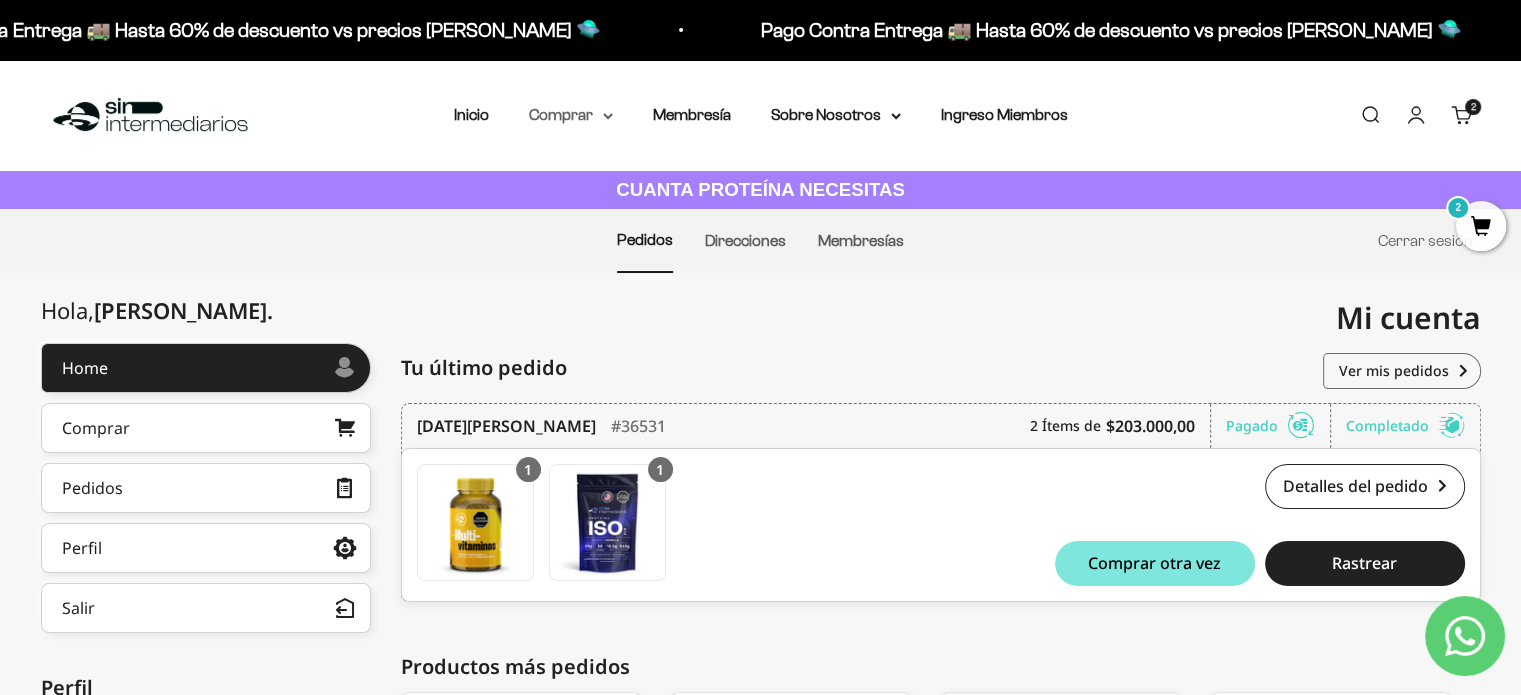click on "Comprar" at bounding box center (571, 115) 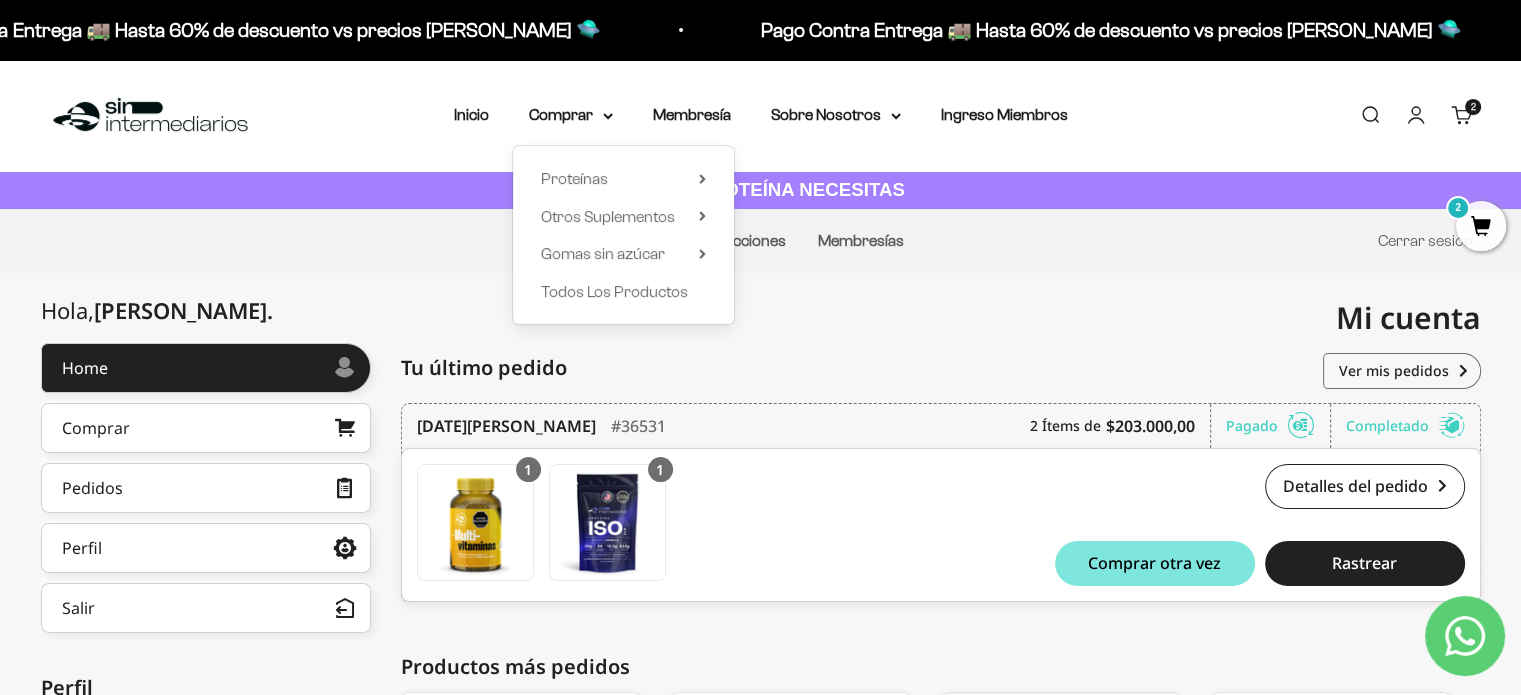 drag, startPoint x: 1185, startPoint y: 235, endPoint x: 1458, endPoint y: 213, distance: 273.885 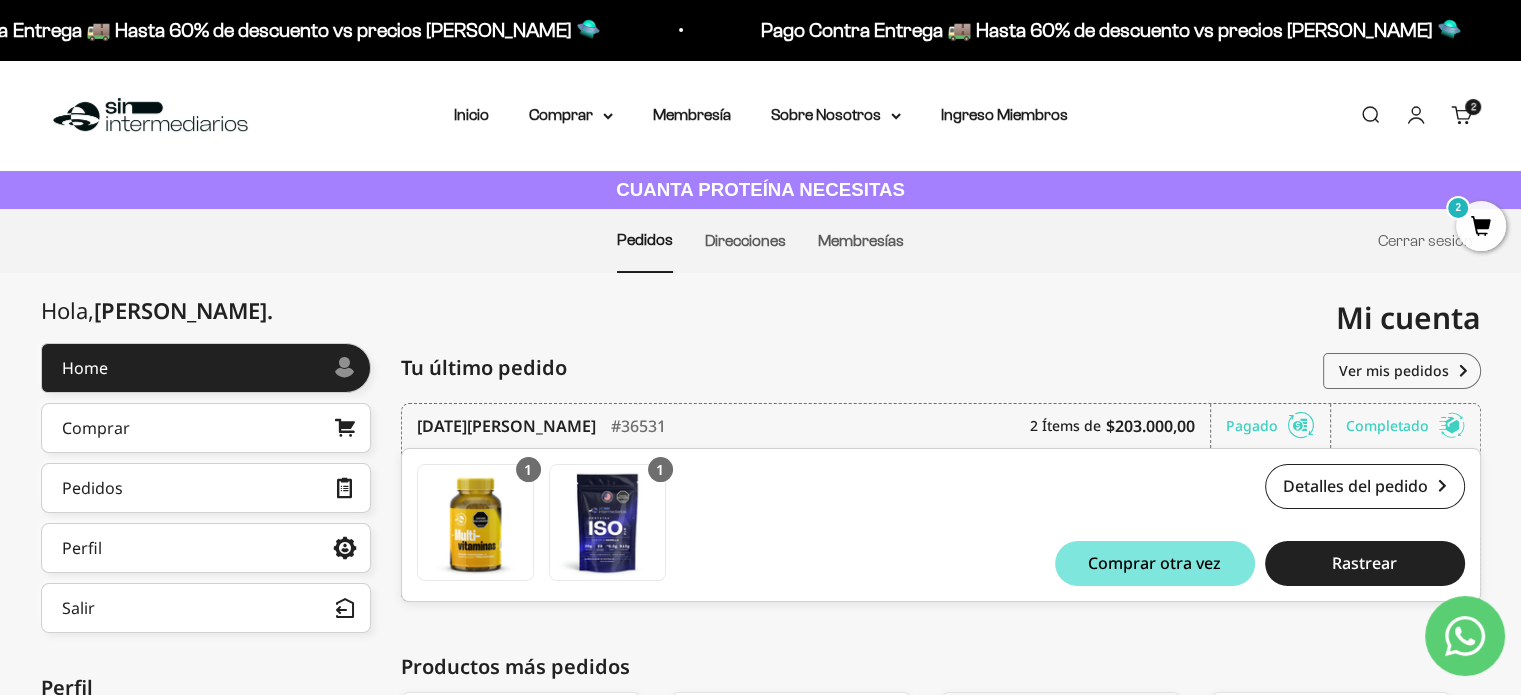 click on "2" at bounding box center (1481, 226) 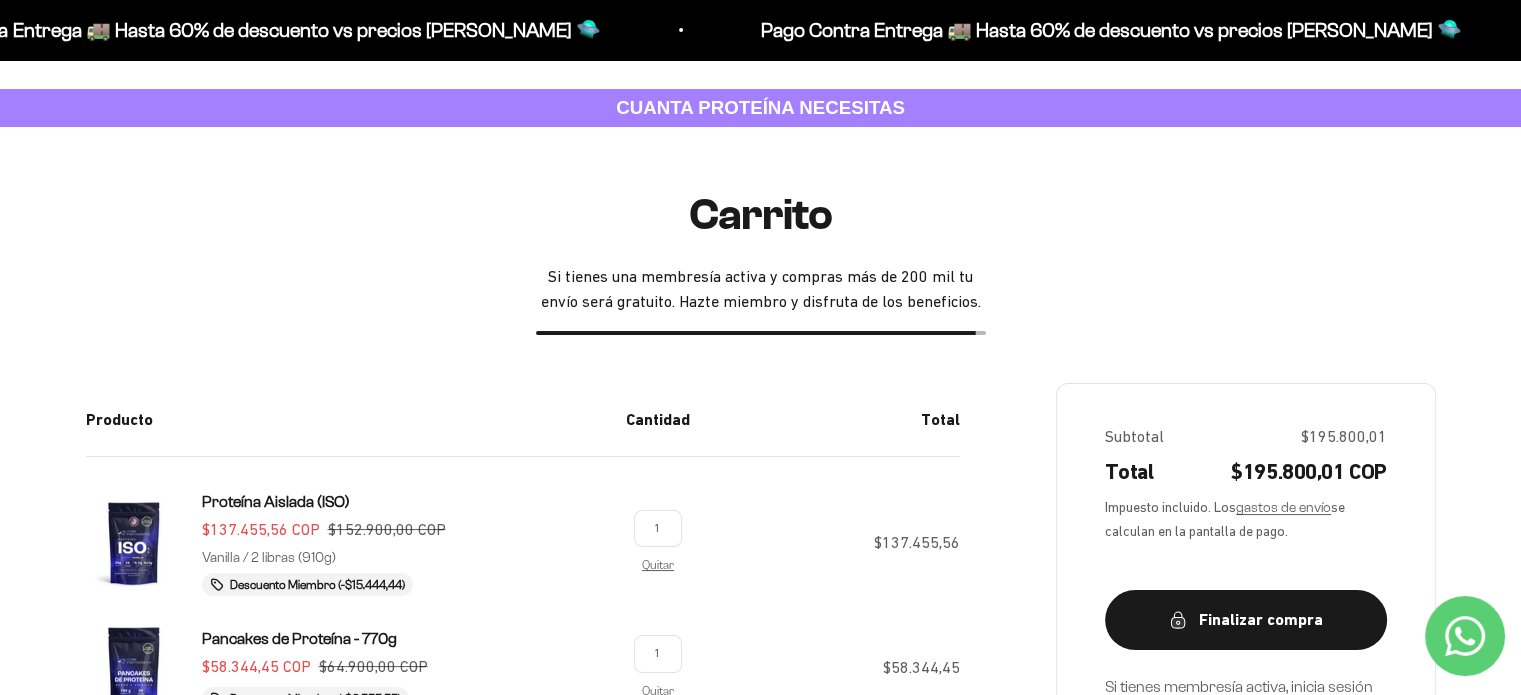 scroll, scrollTop: 0, scrollLeft: 0, axis: both 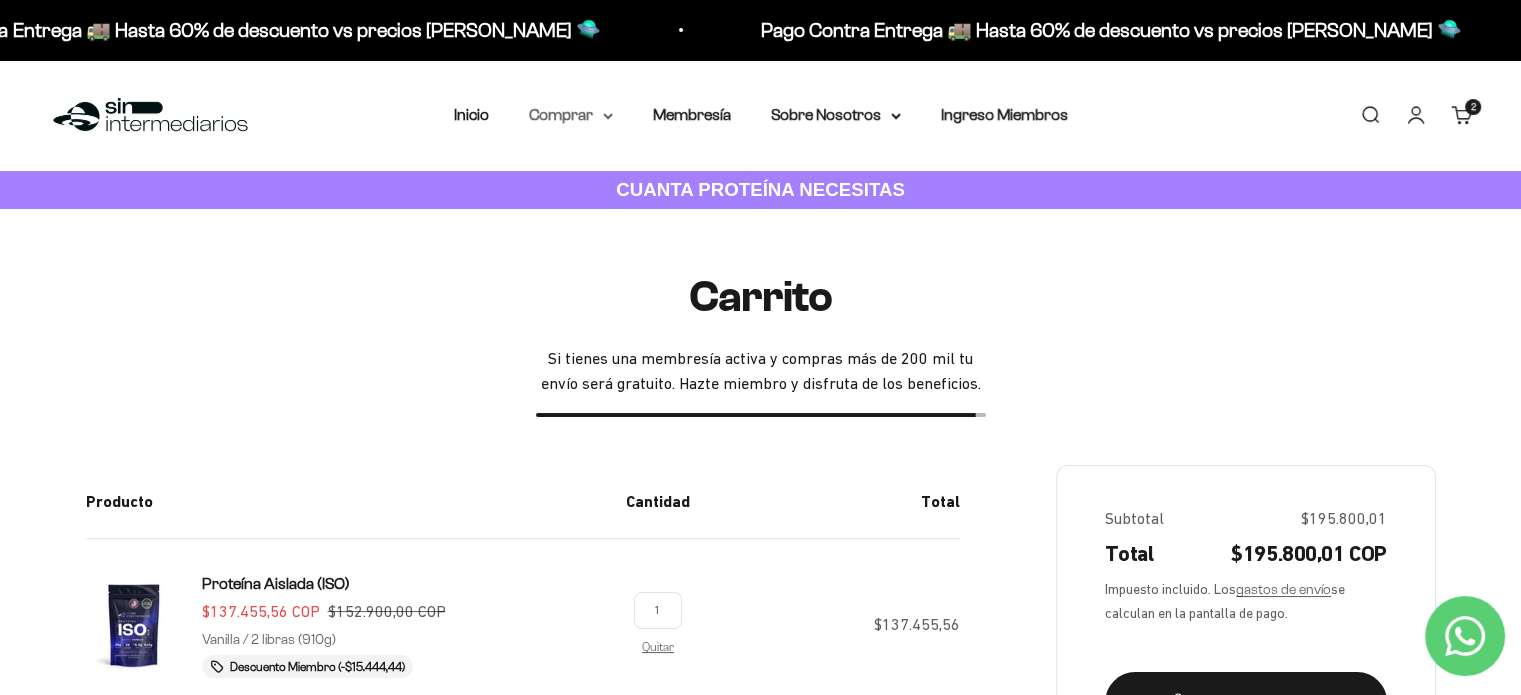 click on "Comprar" at bounding box center [571, 115] 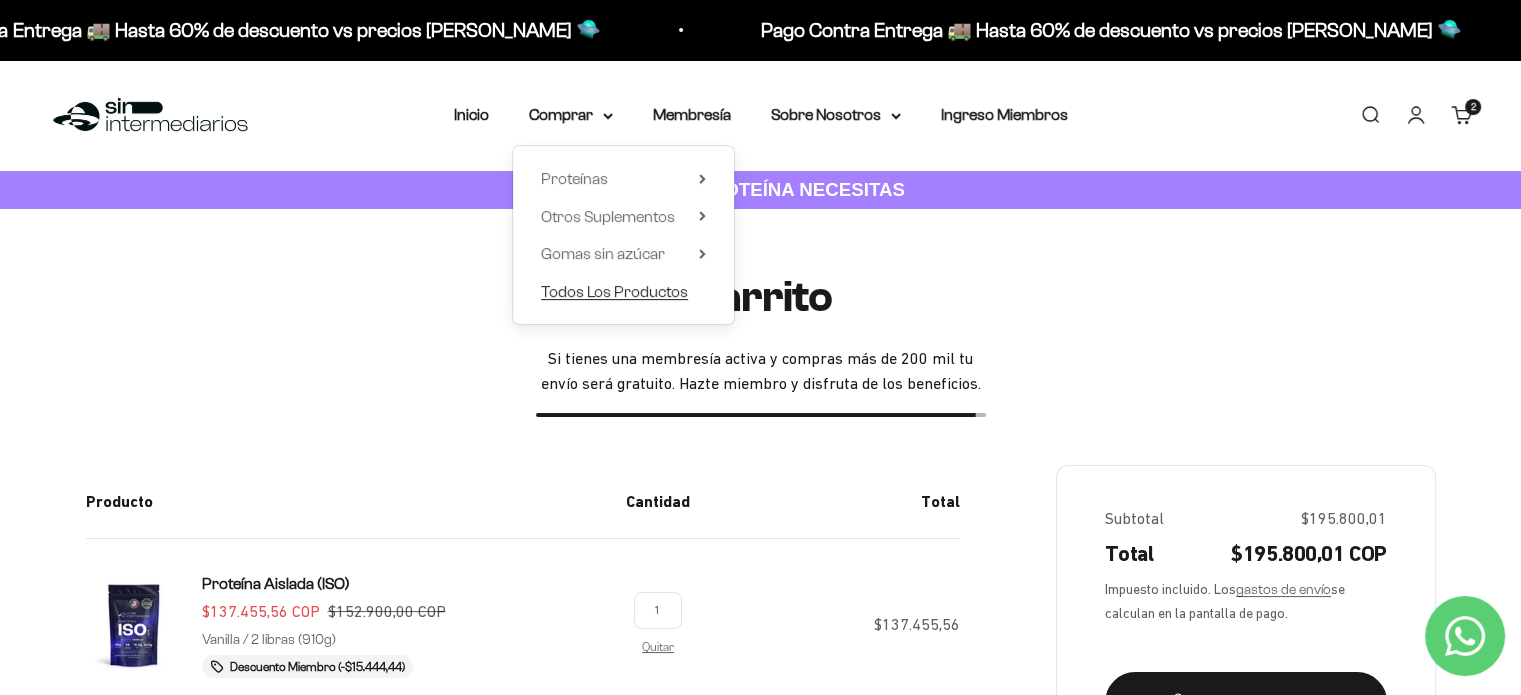 click on "Todos Los Productos" at bounding box center (614, 291) 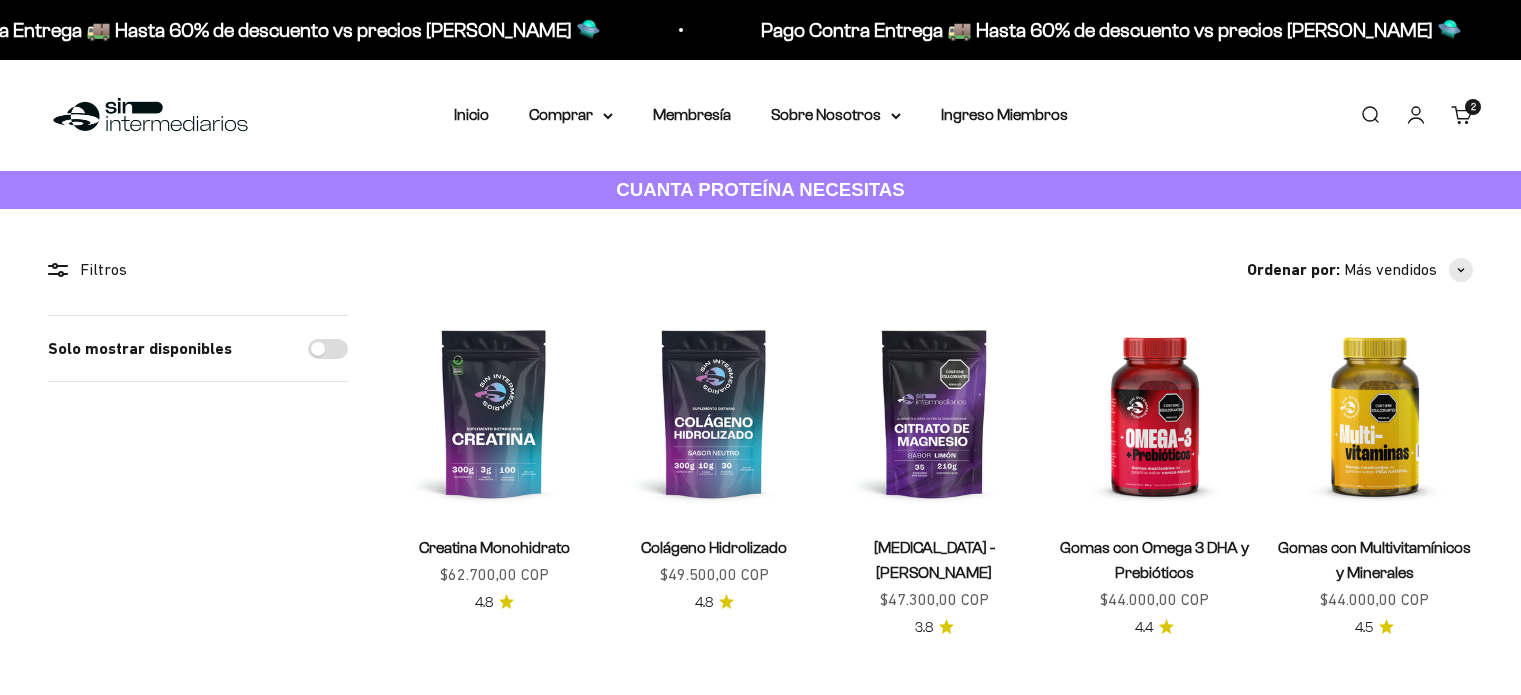 scroll, scrollTop: 0, scrollLeft: 0, axis: both 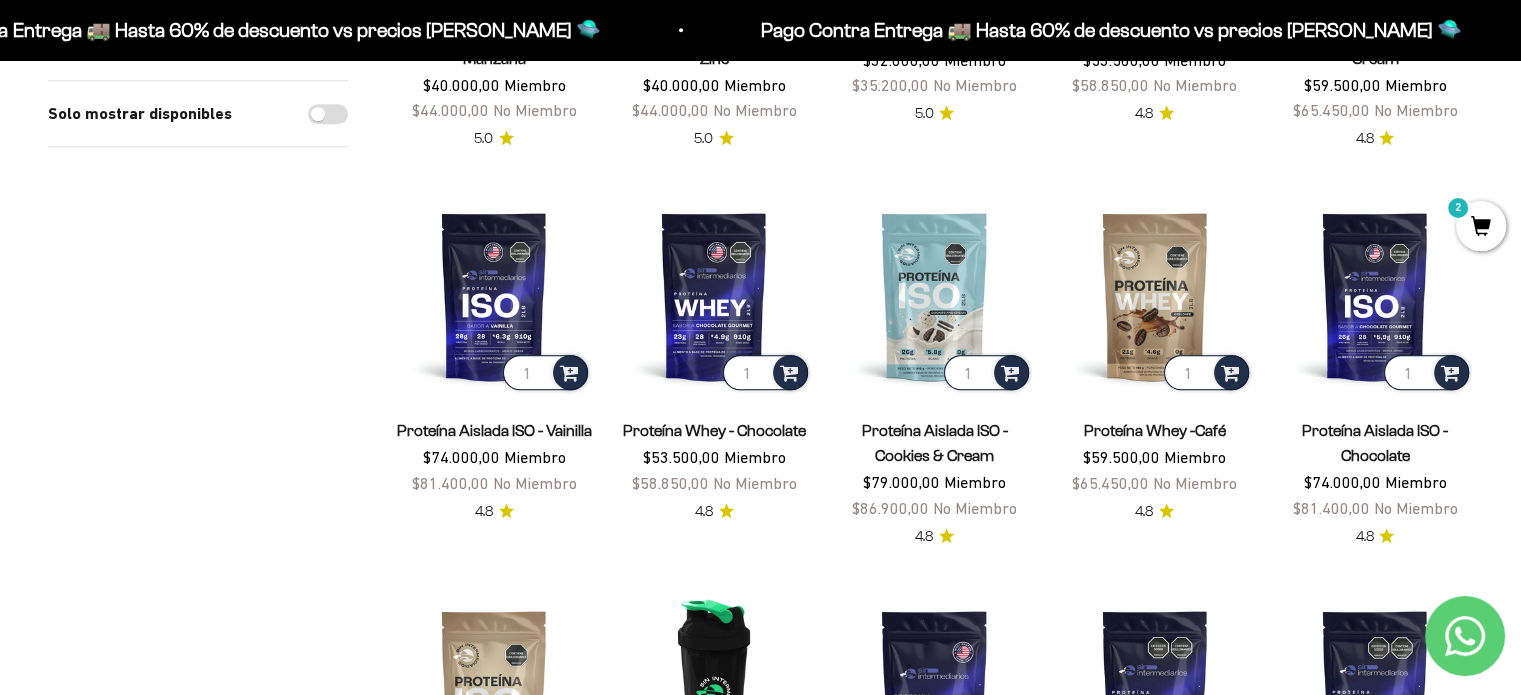 drag, startPoint x: 1526, startPoint y: 70, endPoint x: 1525, endPoint y: 277, distance: 207.00241 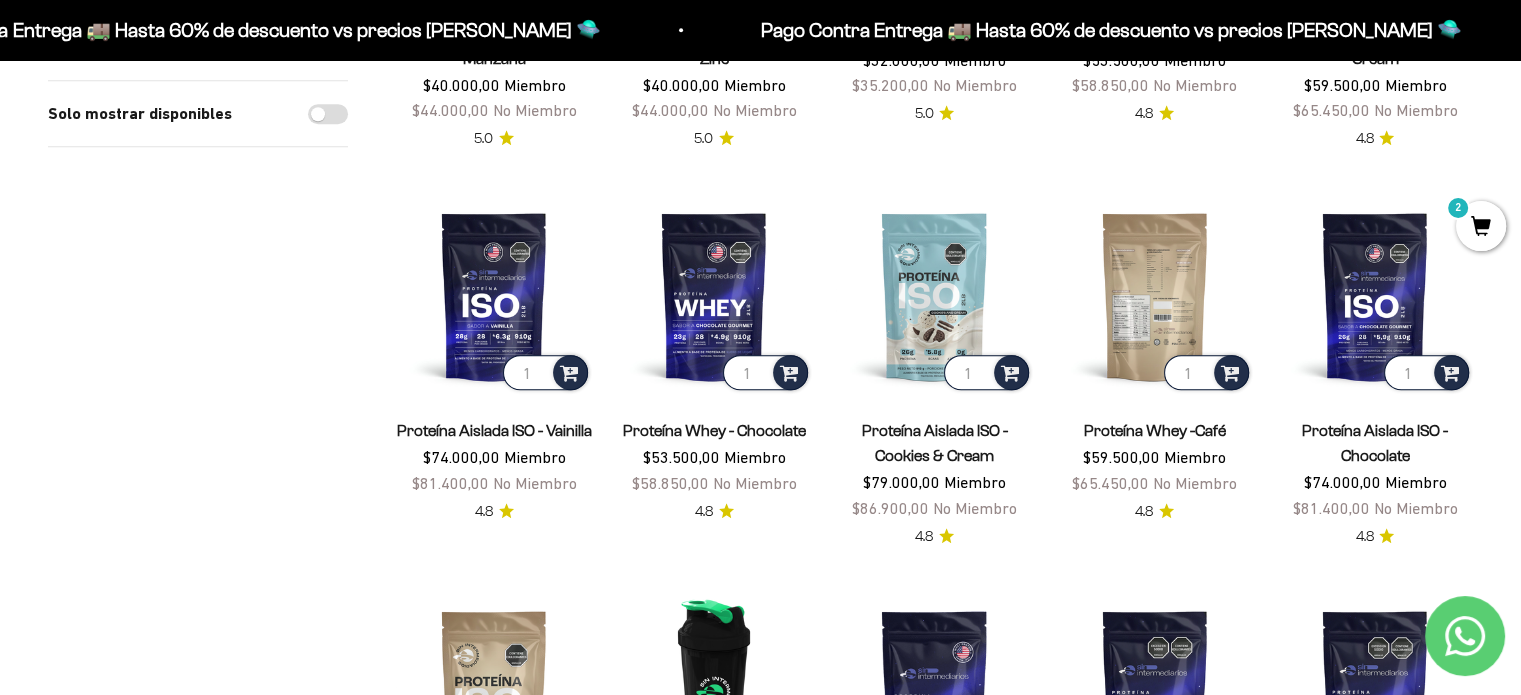 click at bounding box center (1155, 296) 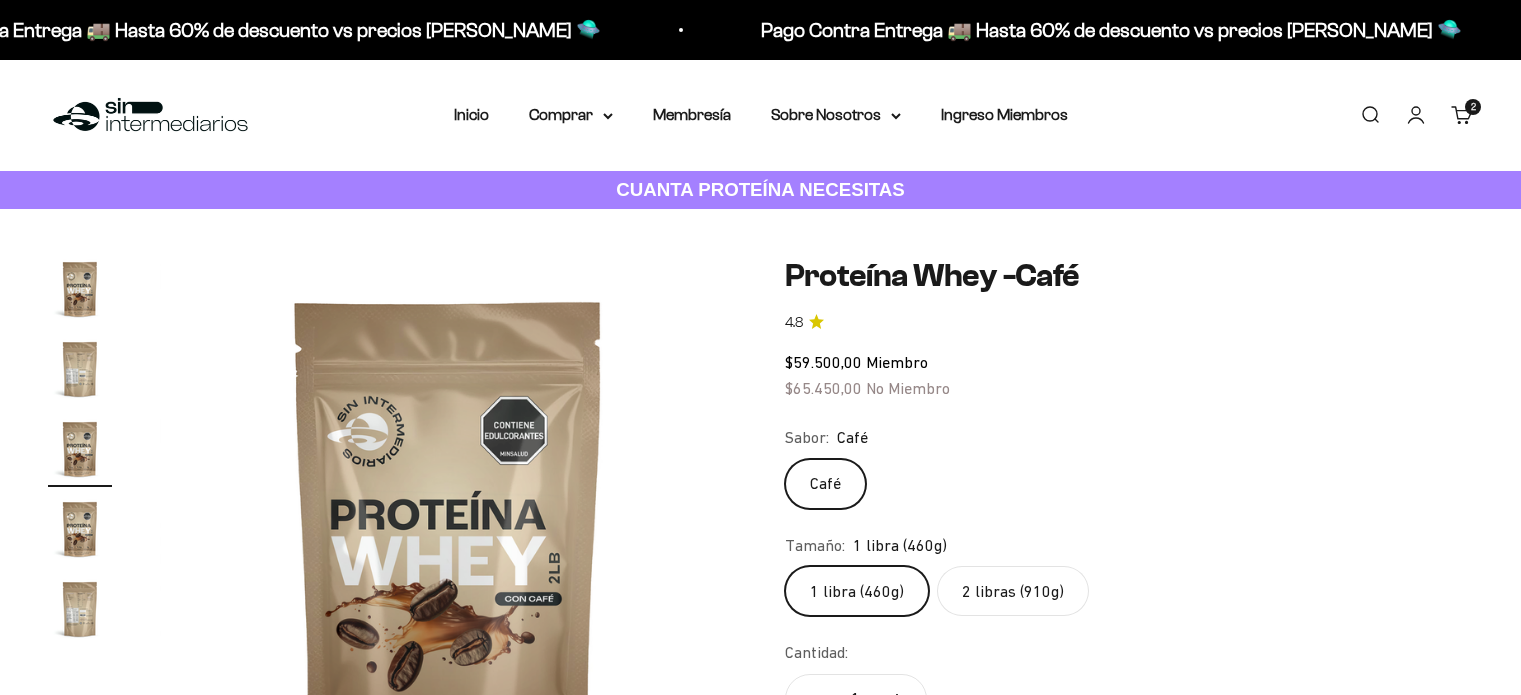 scroll, scrollTop: 0, scrollLeft: 0, axis: both 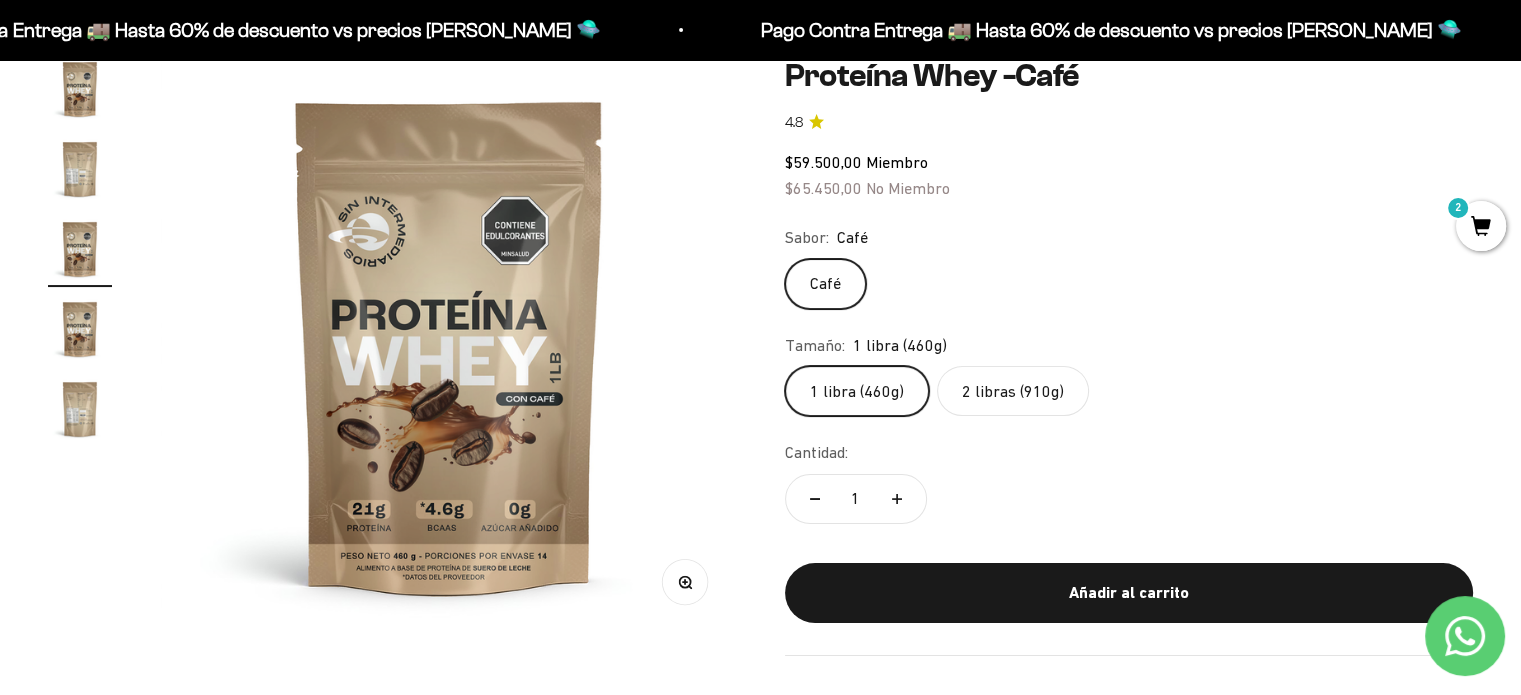 click on "2 libras (910g)" 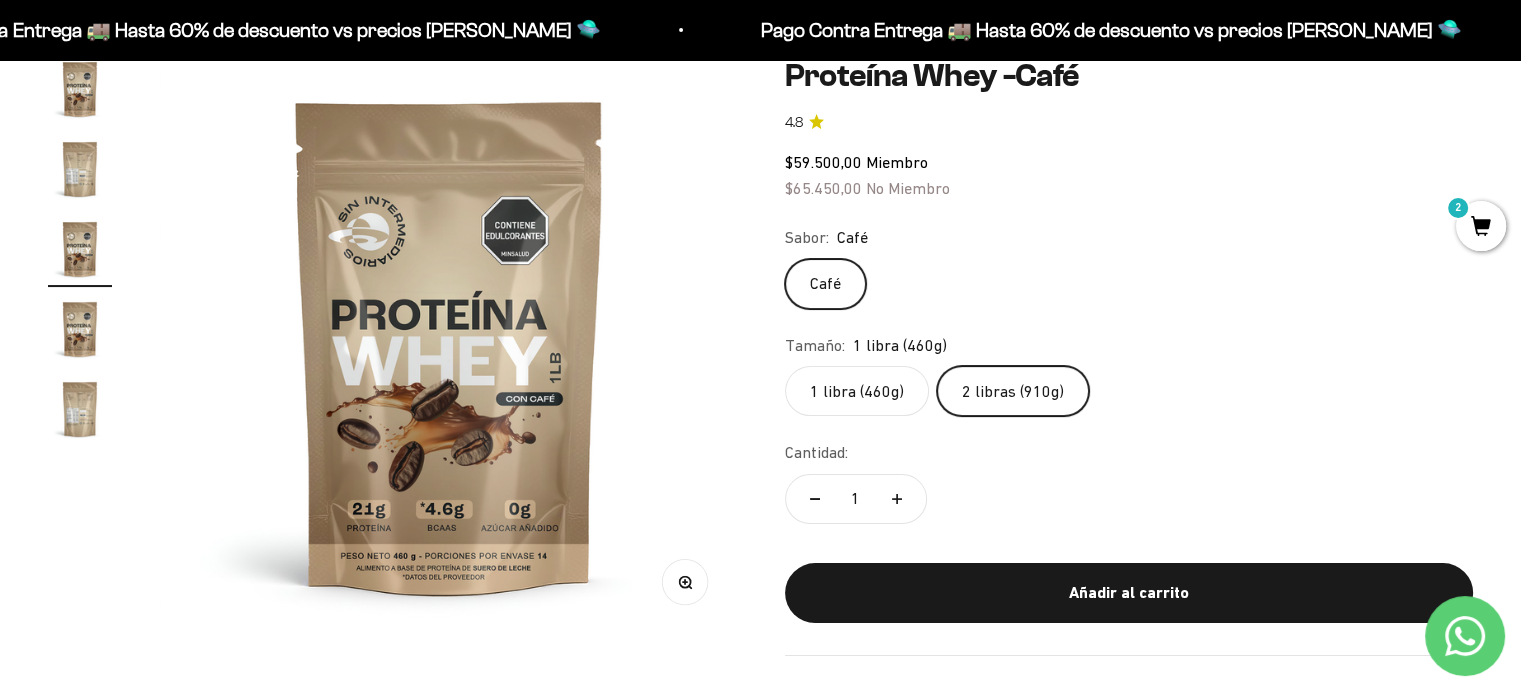 scroll, scrollTop: 0, scrollLeft: 0, axis: both 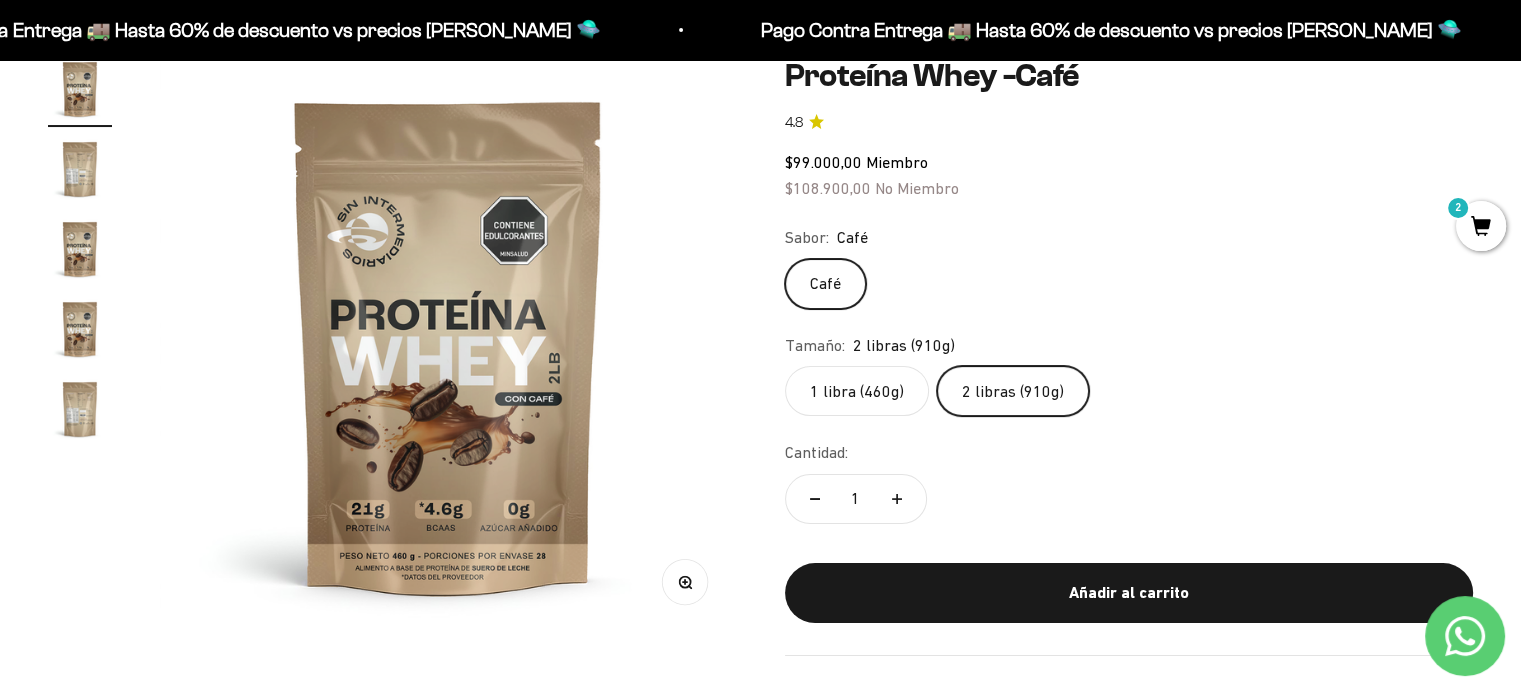 click on "1 libra (460g)" 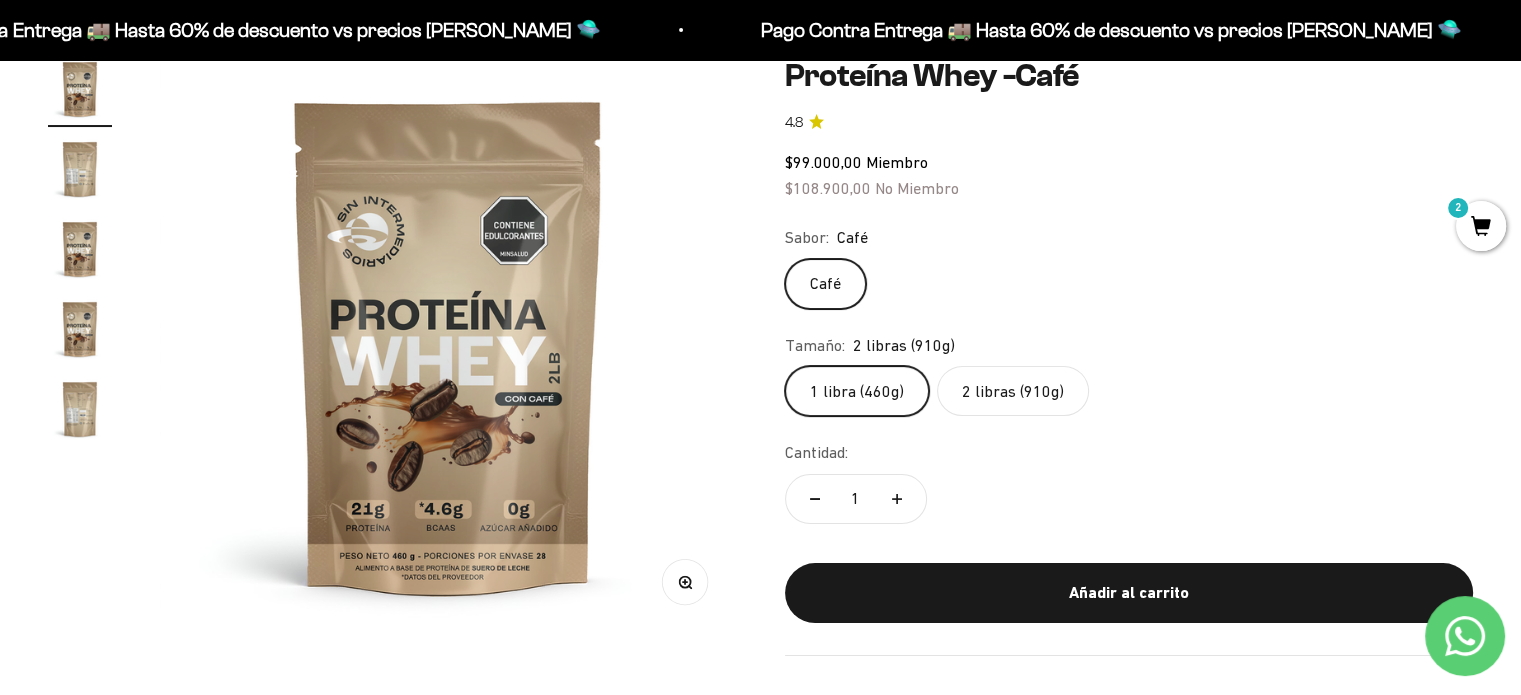 scroll, scrollTop: 0, scrollLeft: 1200, axis: horizontal 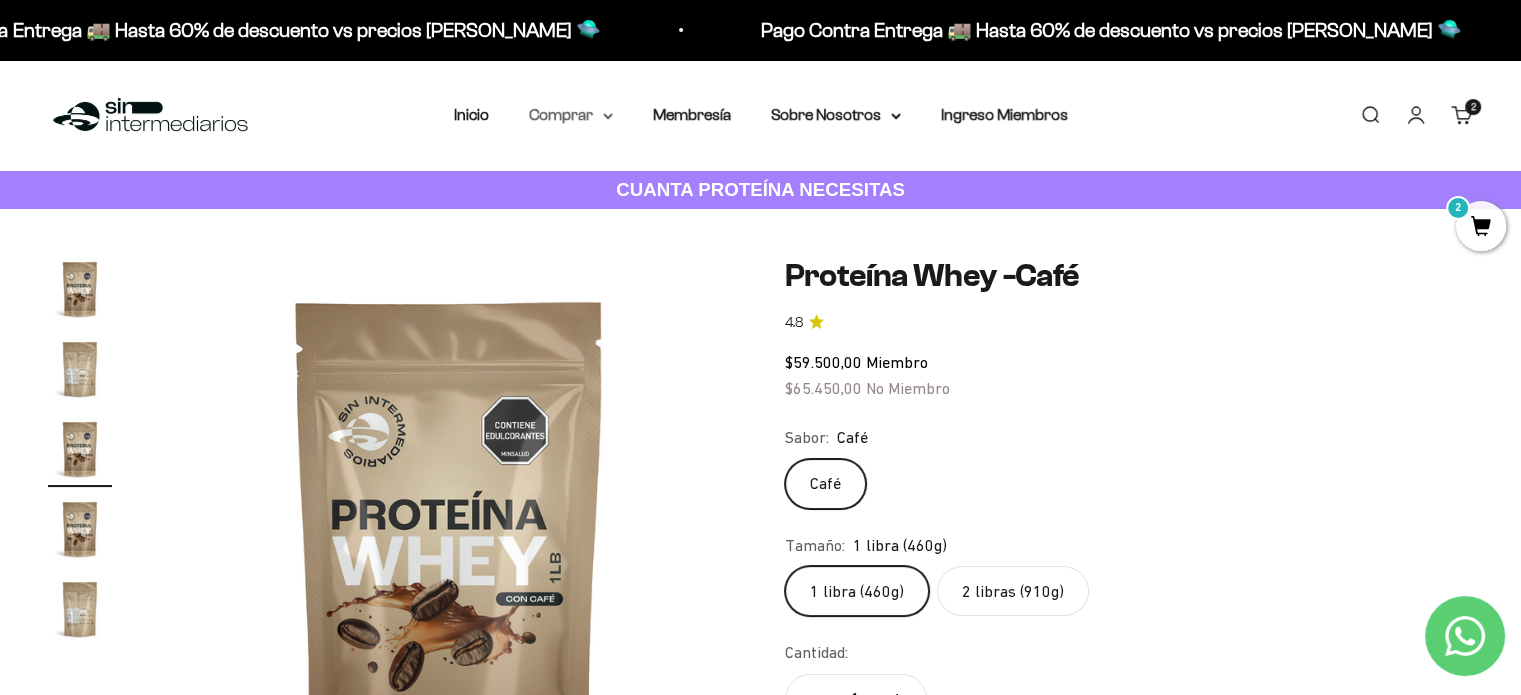 click on "Comprar" at bounding box center [571, 115] 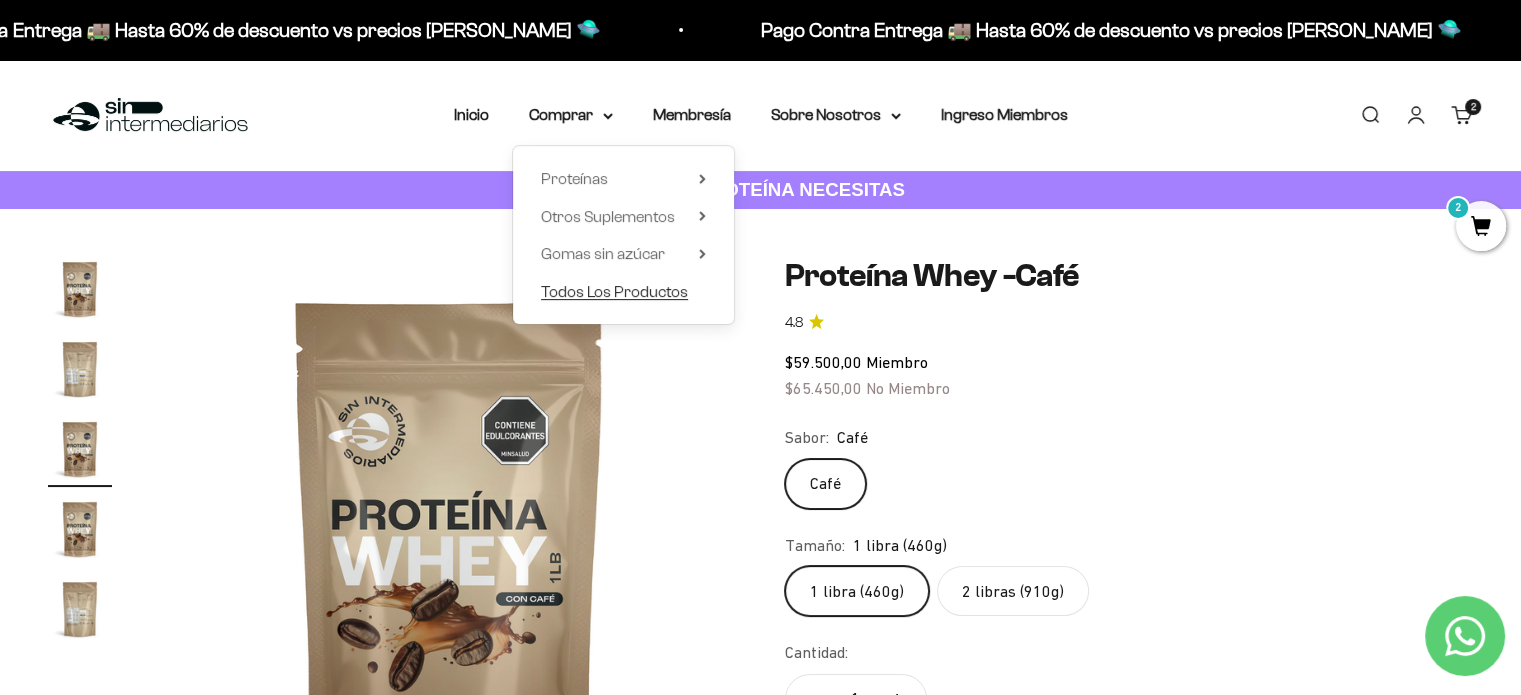 click on "Todos Los Productos" at bounding box center [614, 291] 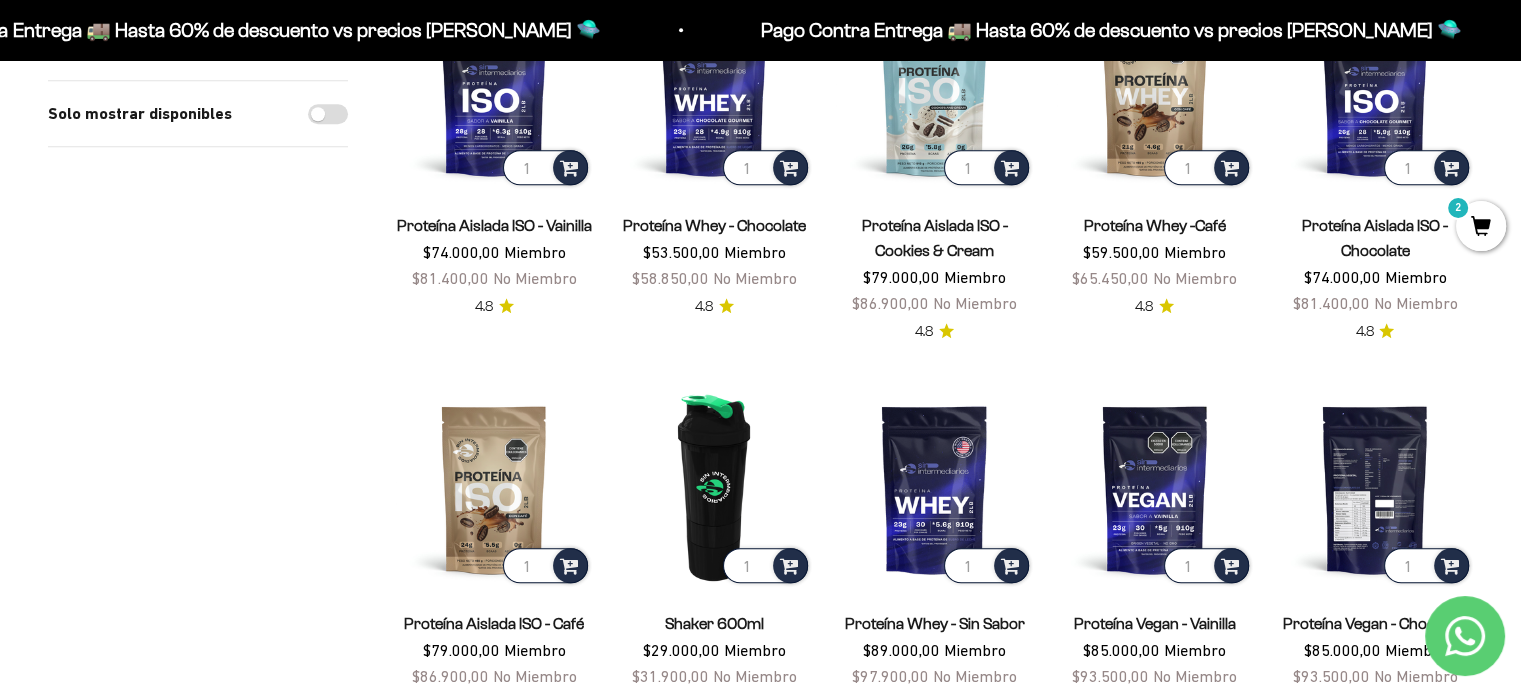 scroll, scrollTop: 1600, scrollLeft: 0, axis: vertical 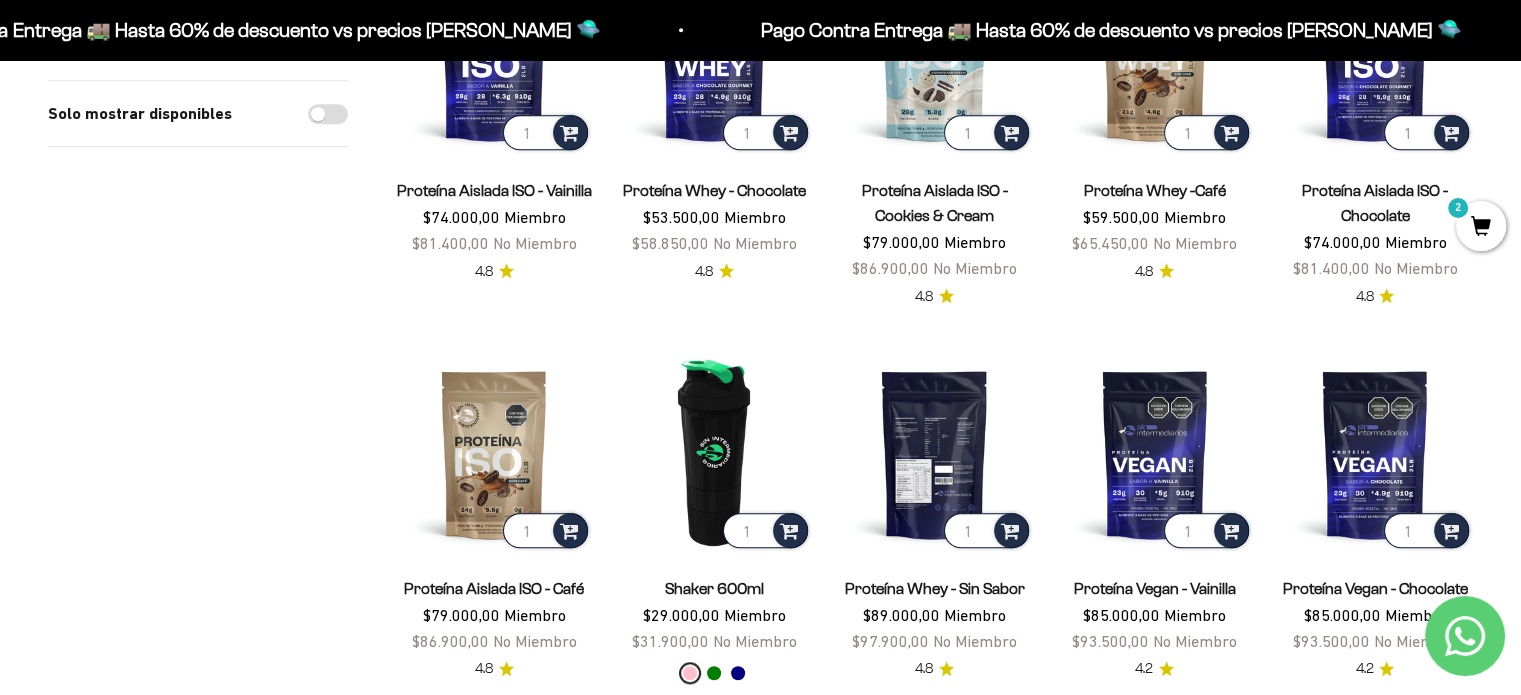 click at bounding box center [934, 454] 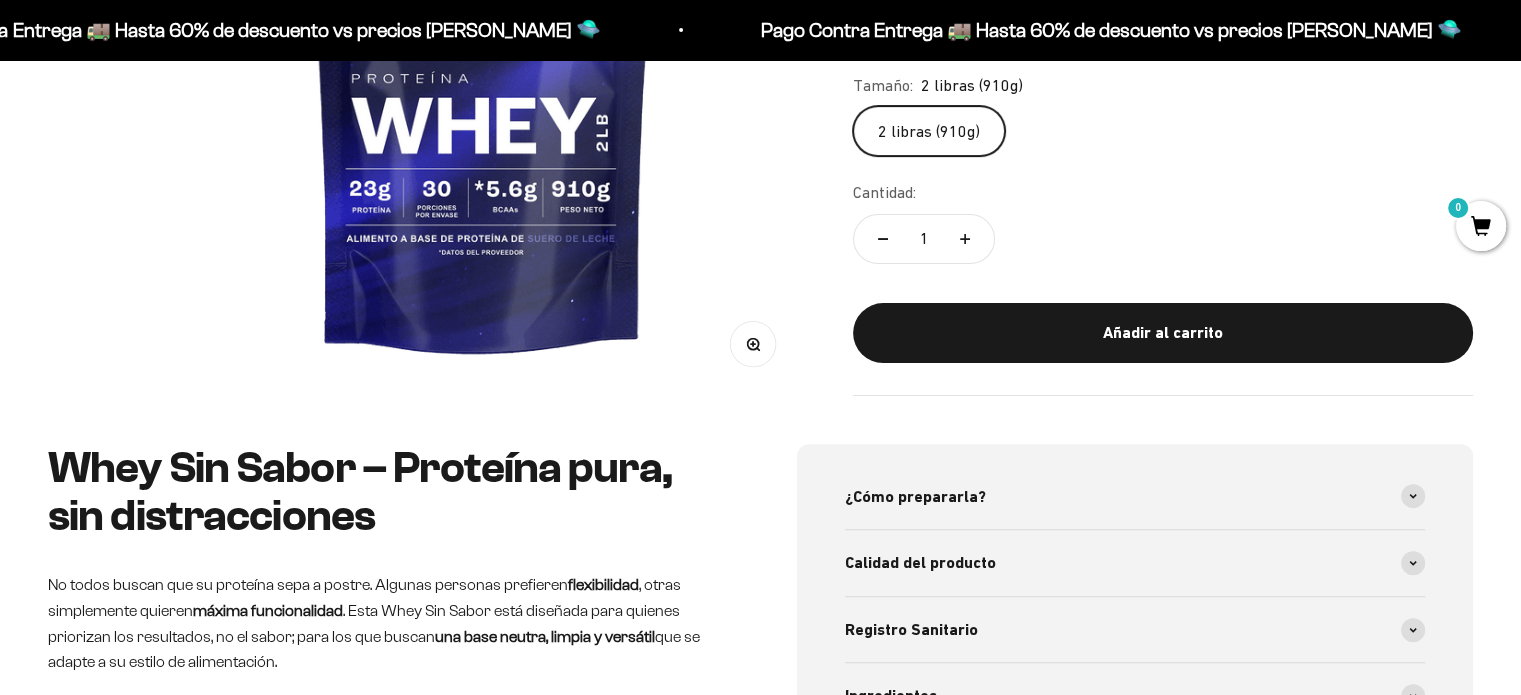 scroll, scrollTop: 0, scrollLeft: 0, axis: both 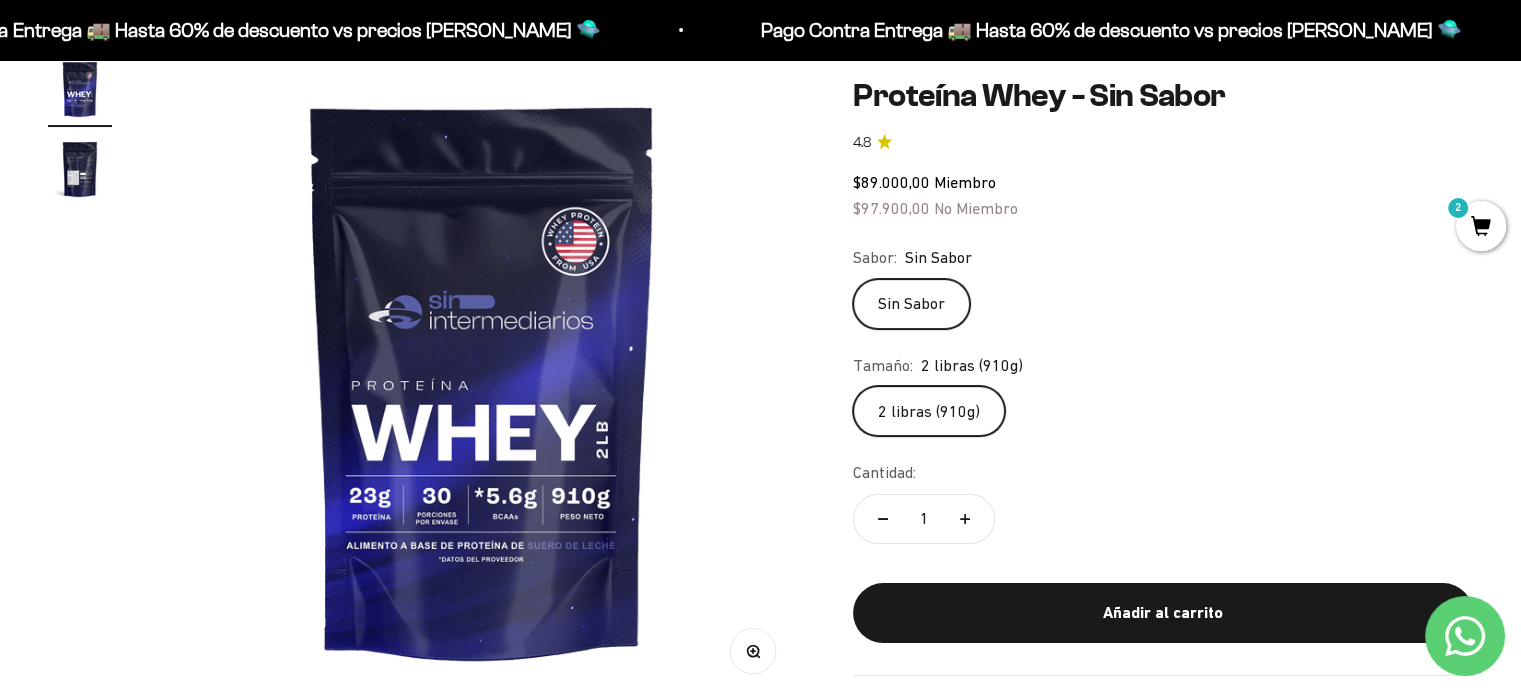 click on "Sin Sabor" 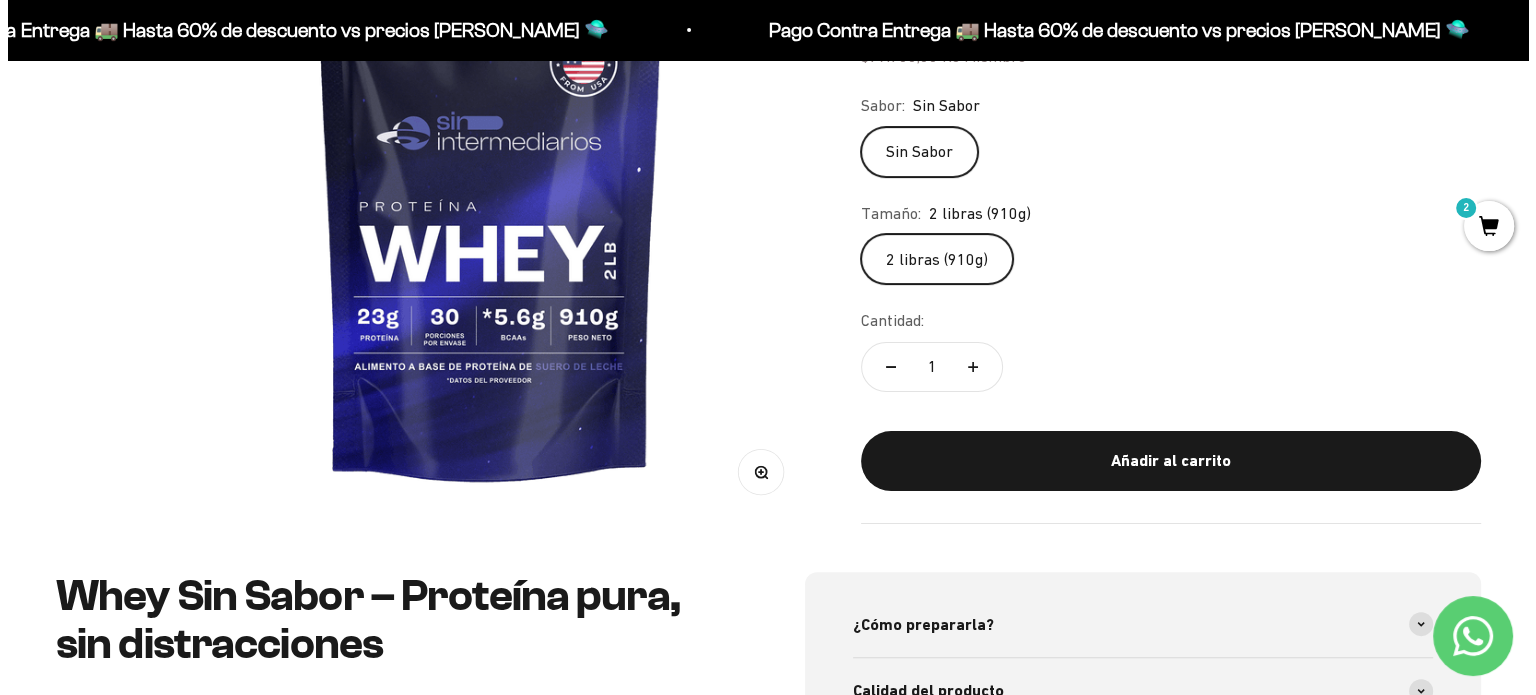 scroll, scrollTop: 500, scrollLeft: 0, axis: vertical 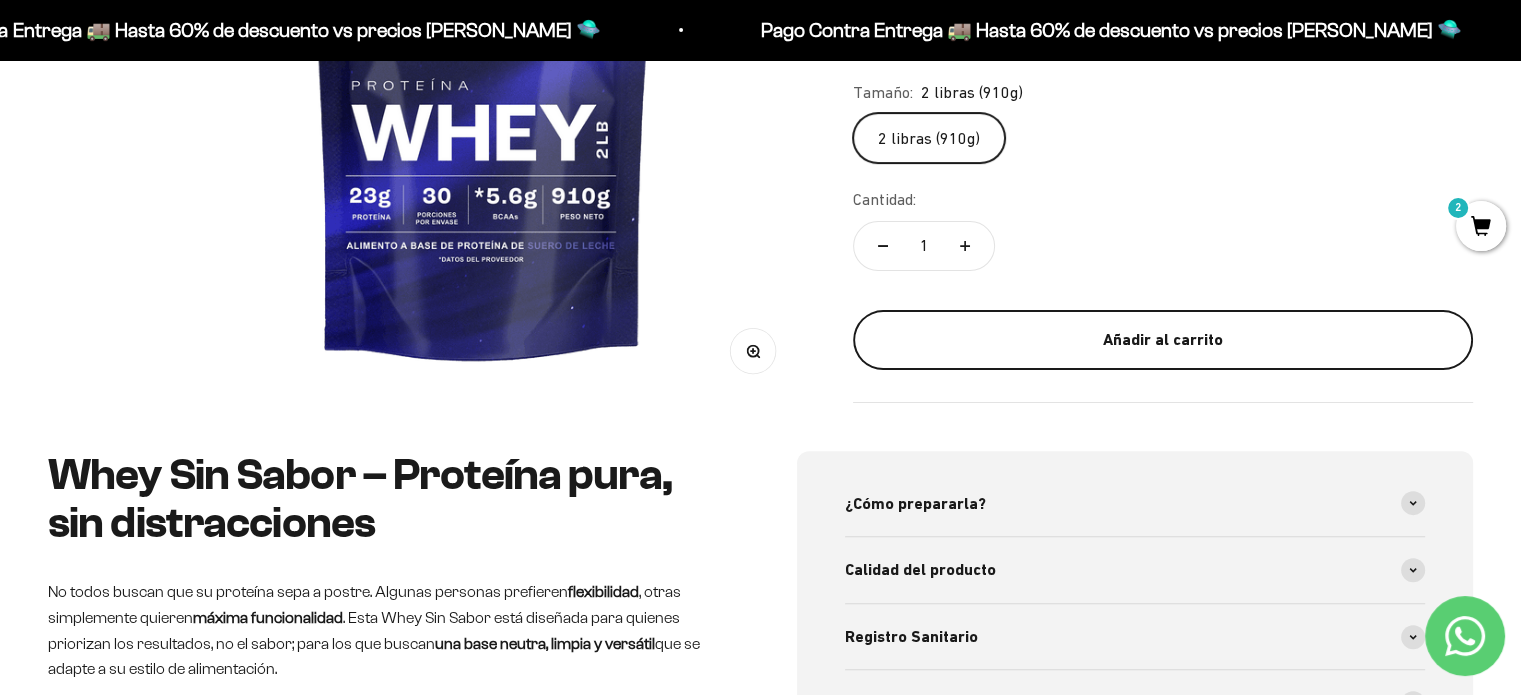click on "Añadir al carrito" at bounding box center [1163, 340] 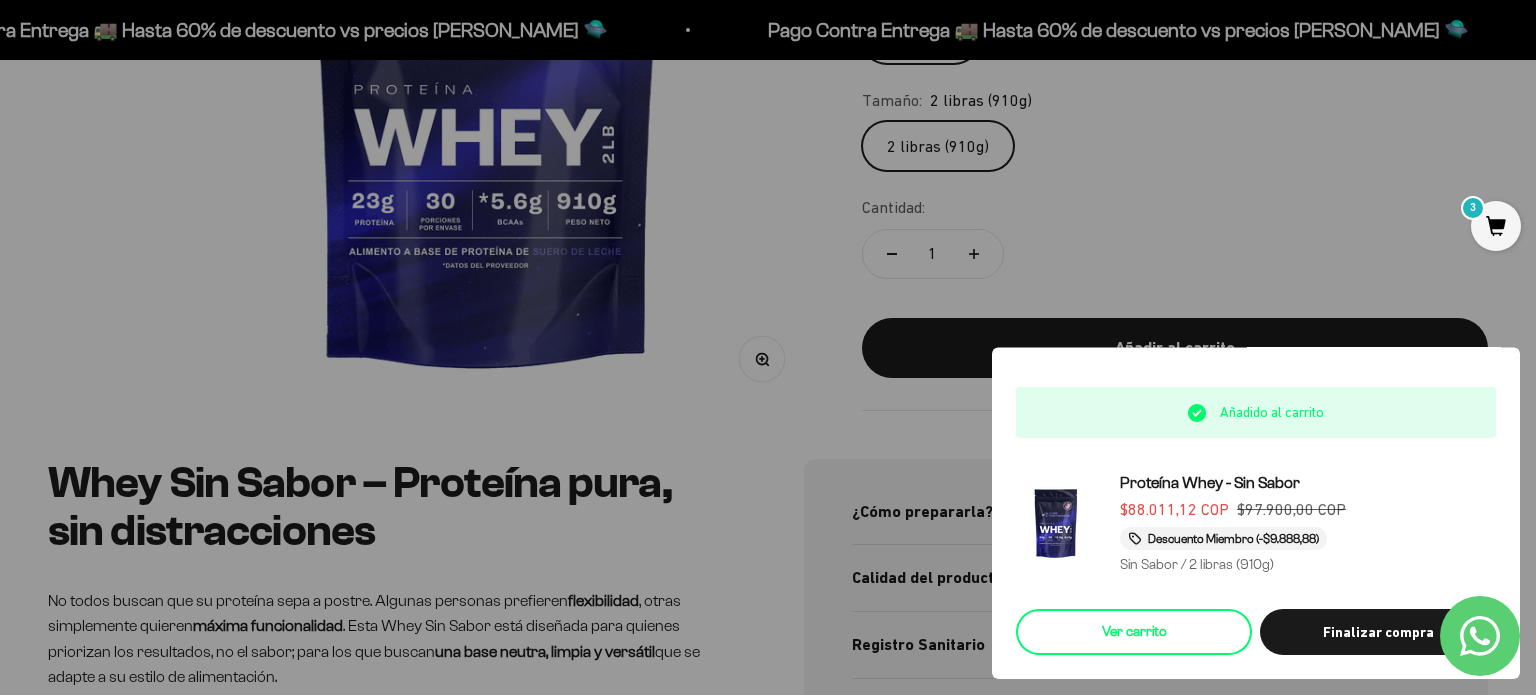 click on "Ver carrito" at bounding box center [1134, 632] 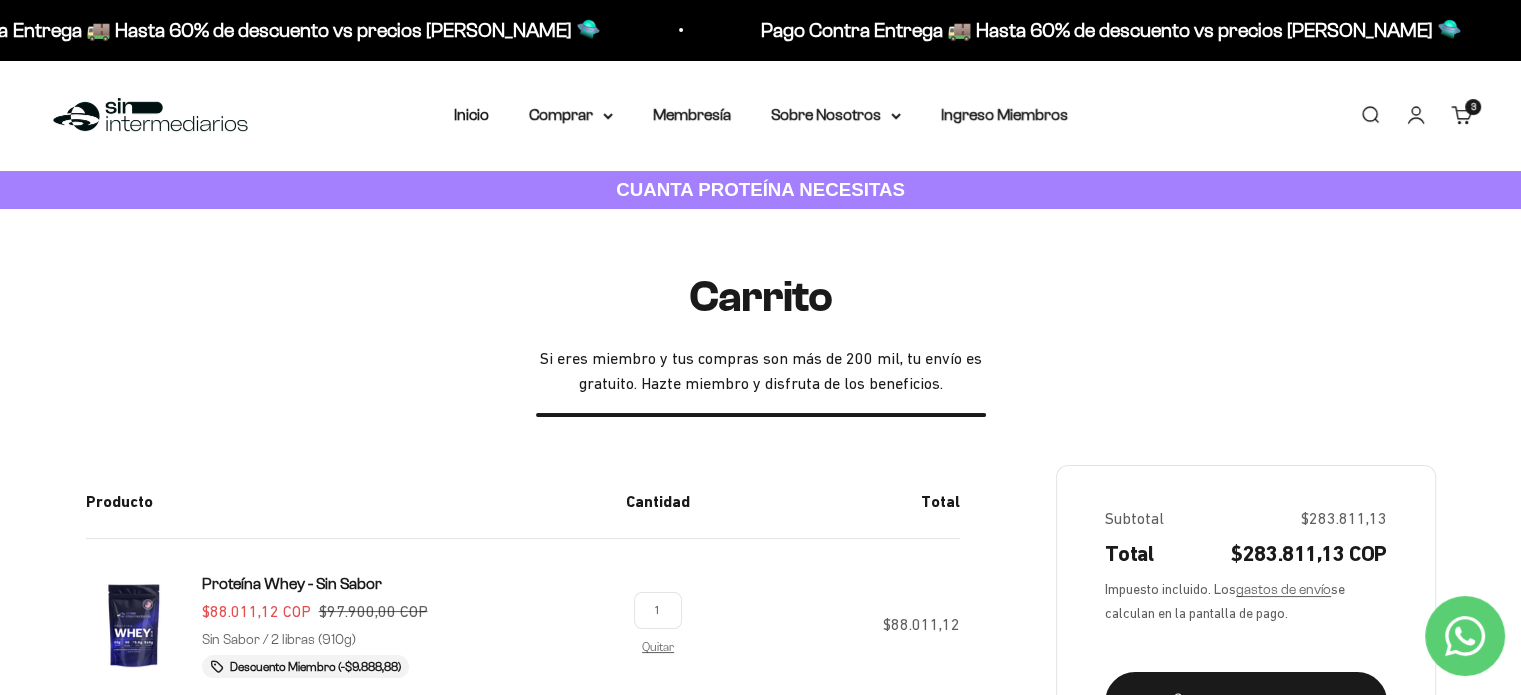scroll, scrollTop: 300, scrollLeft: 0, axis: vertical 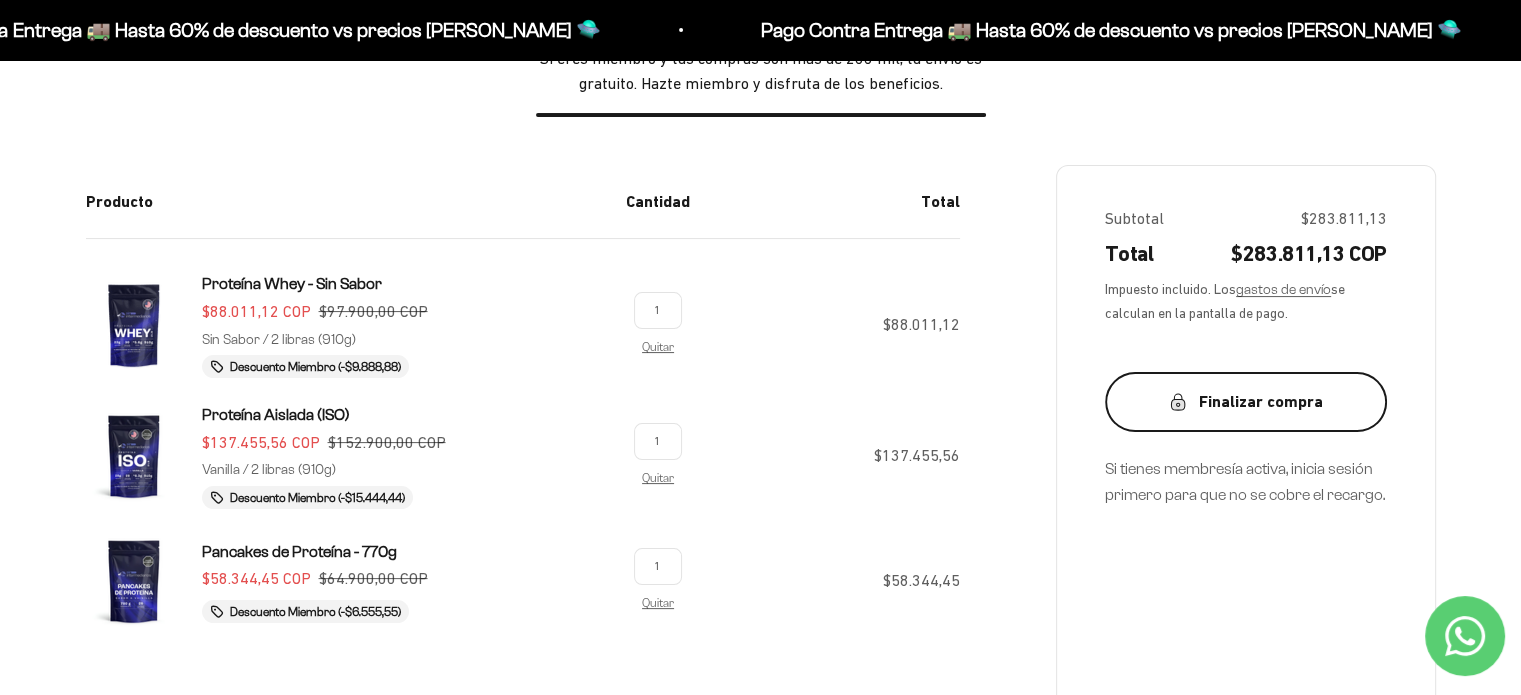 click on "Finalizar compra" at bounding box center [1246, 402] 